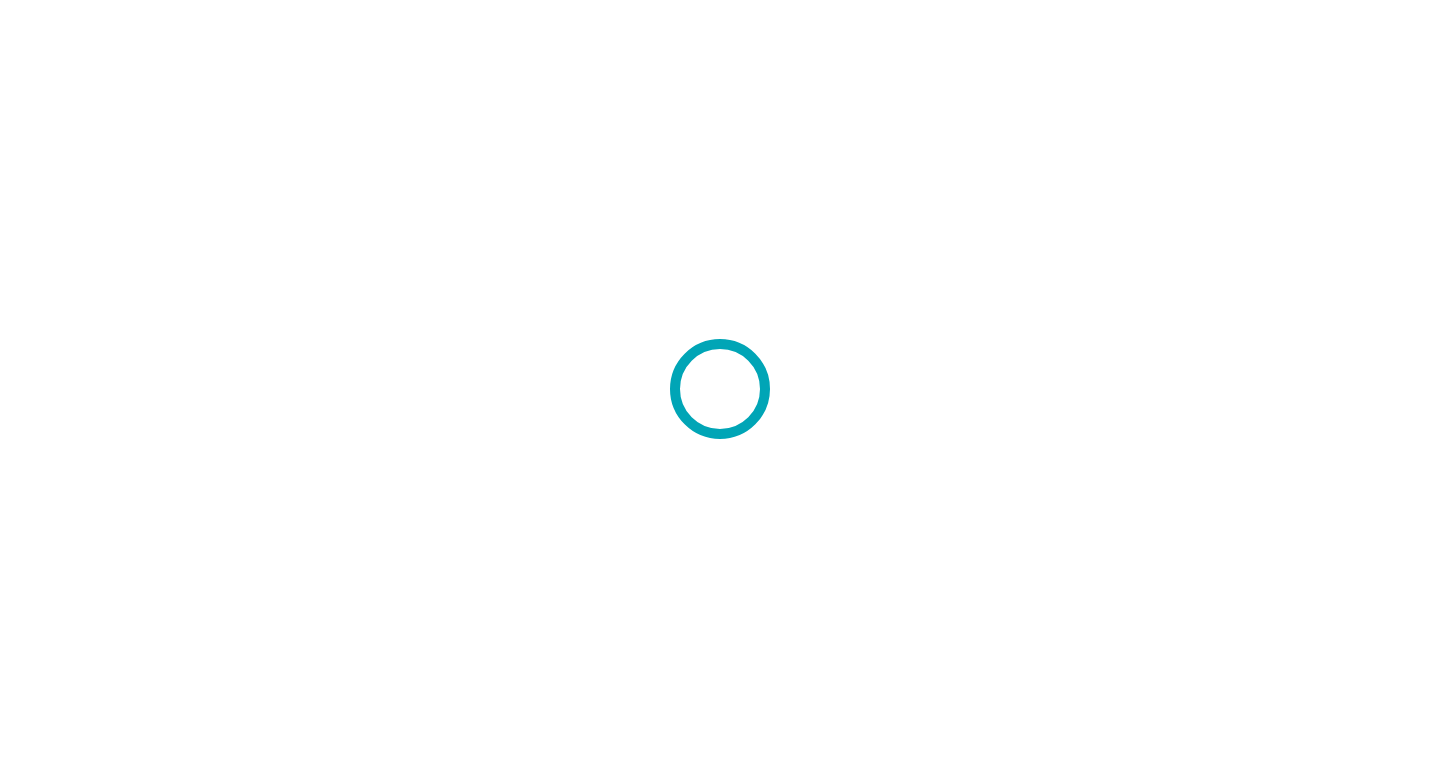 scroll, scrollTop: 0, scrollLeft: 0, axis: both 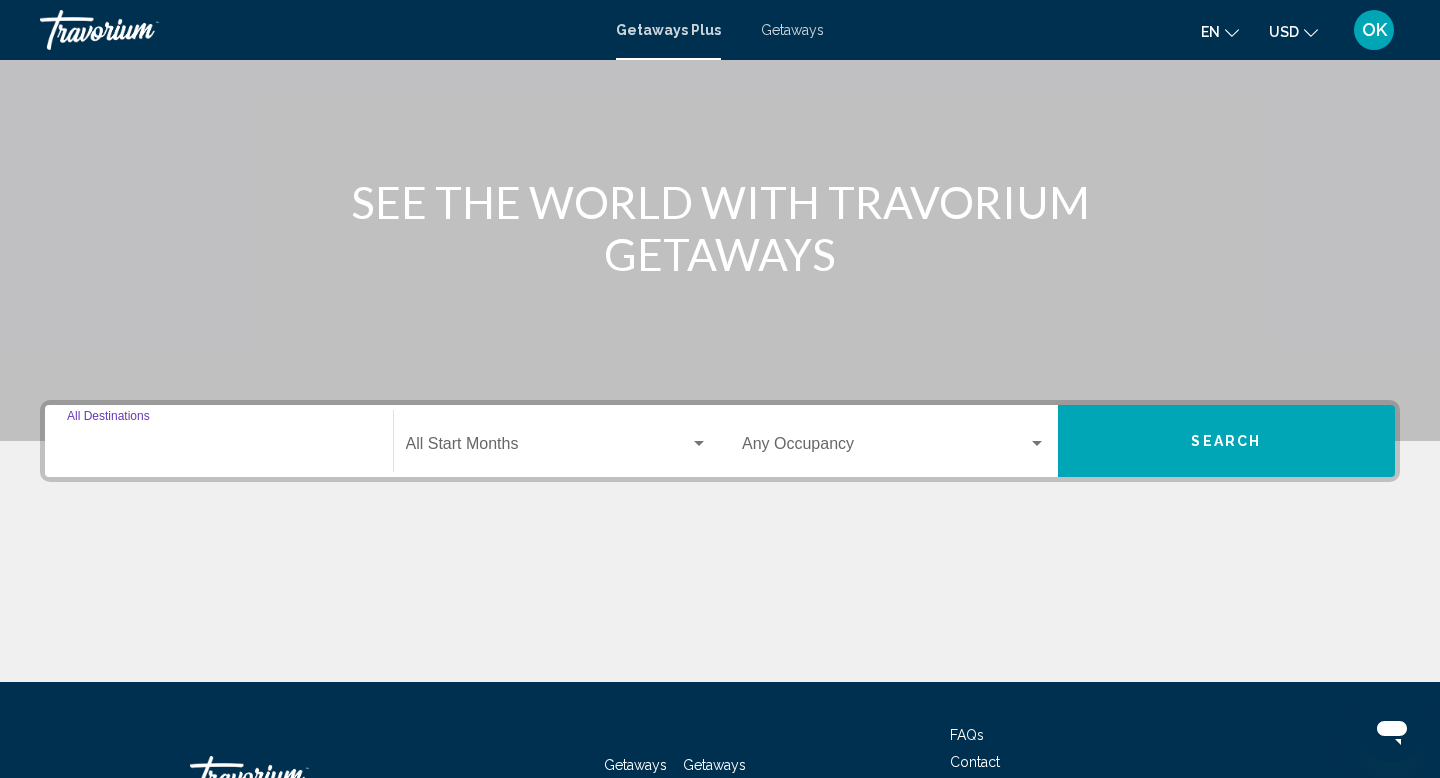 click on "Destination All Destinations" at bounding box center [219, 448] 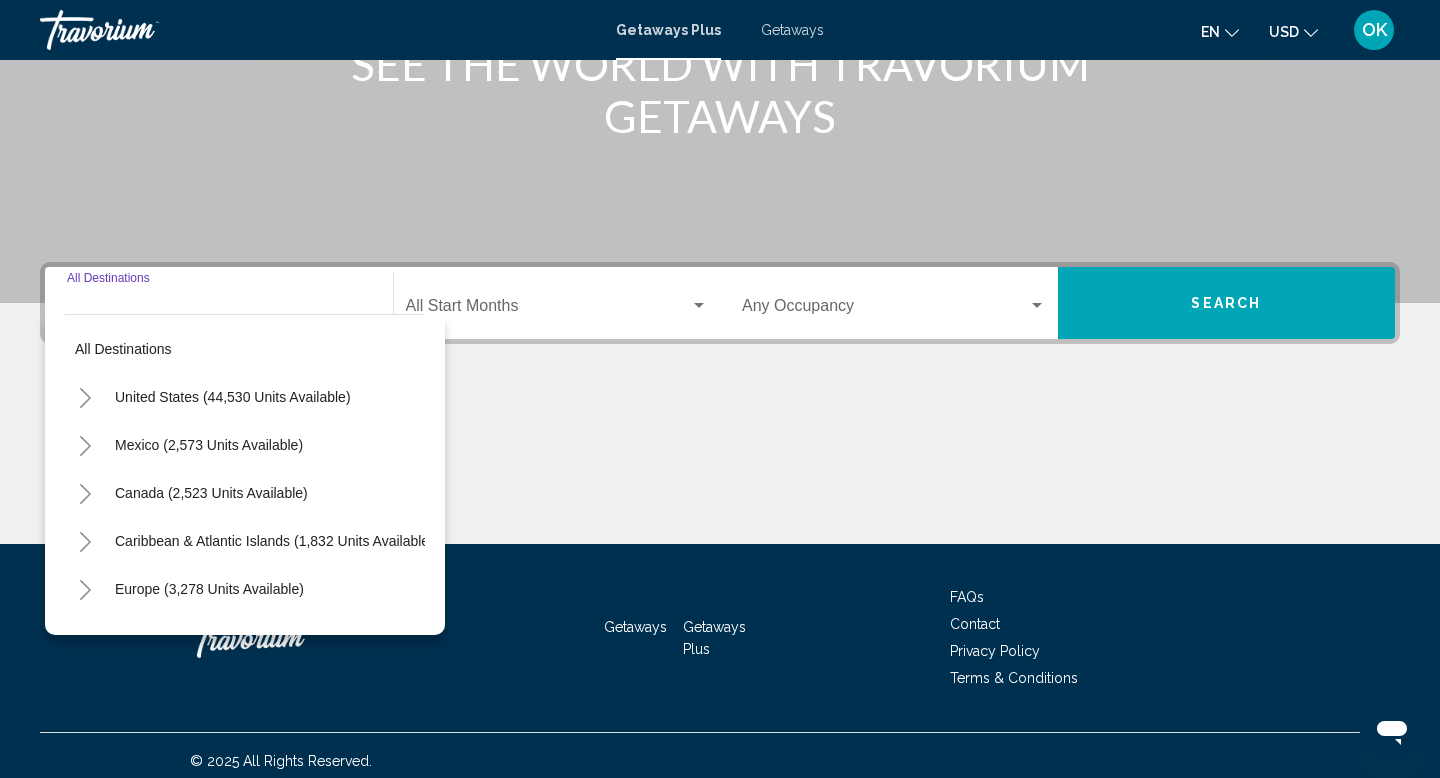 scroll, scrollTop: 308, scrollLeft: 0, axis: vertical 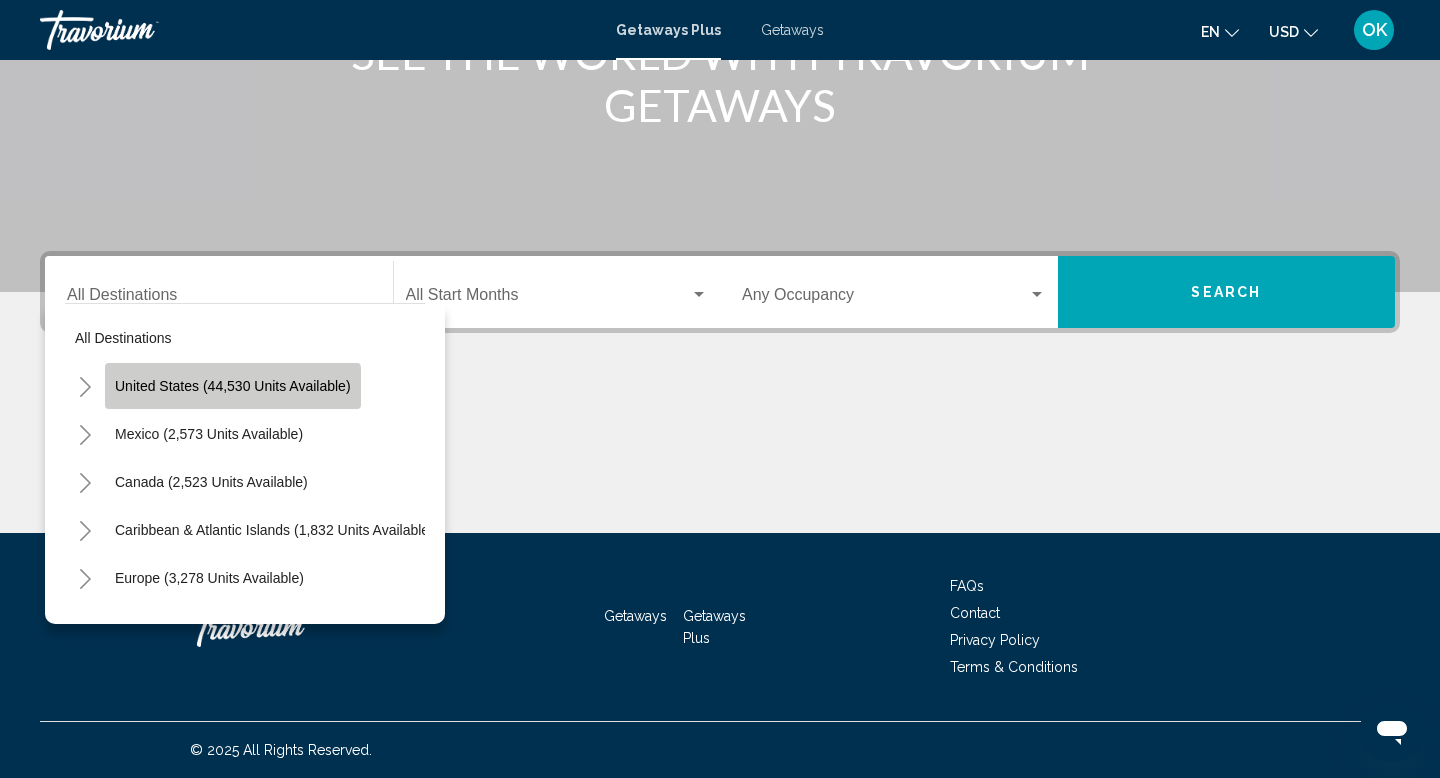 click on "United States (44,530 units available)" 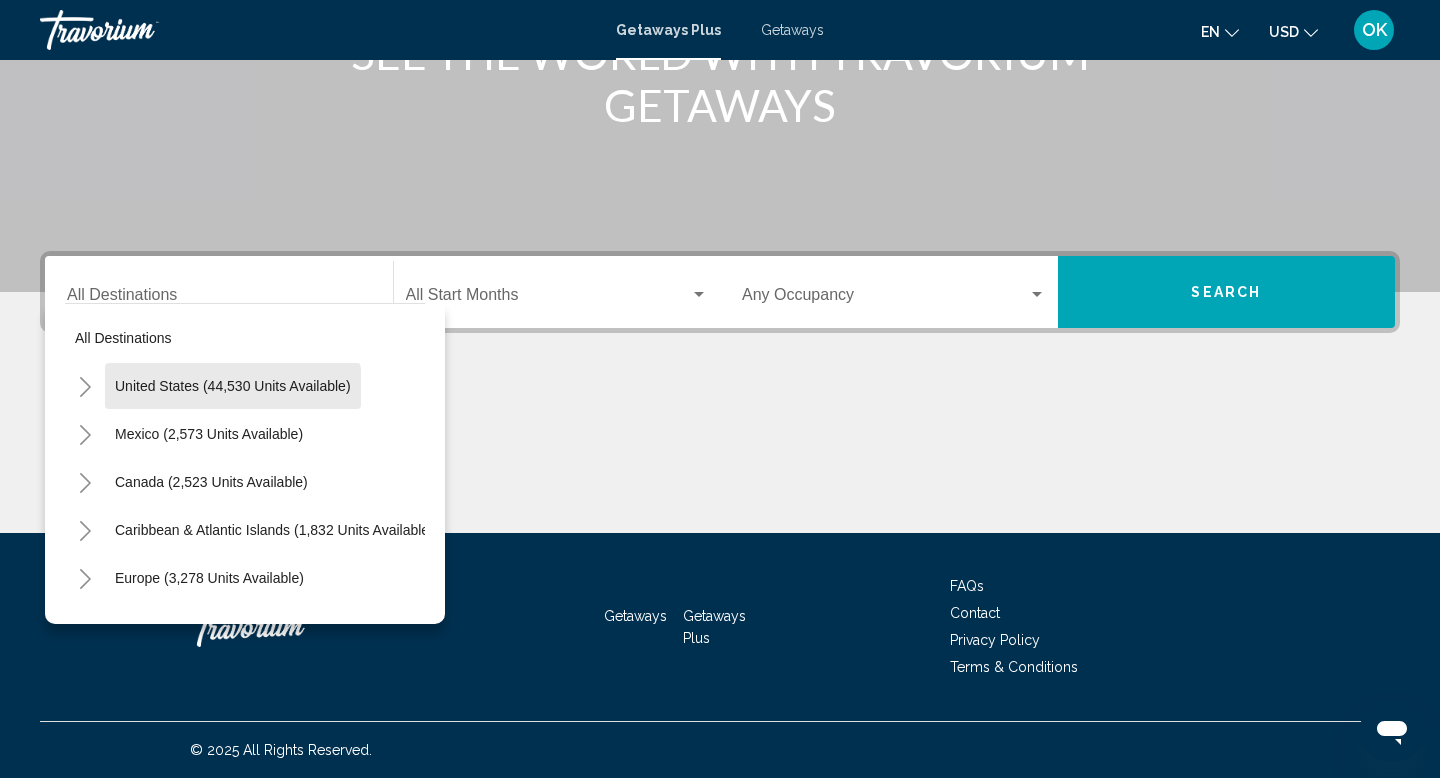 type on "**********" 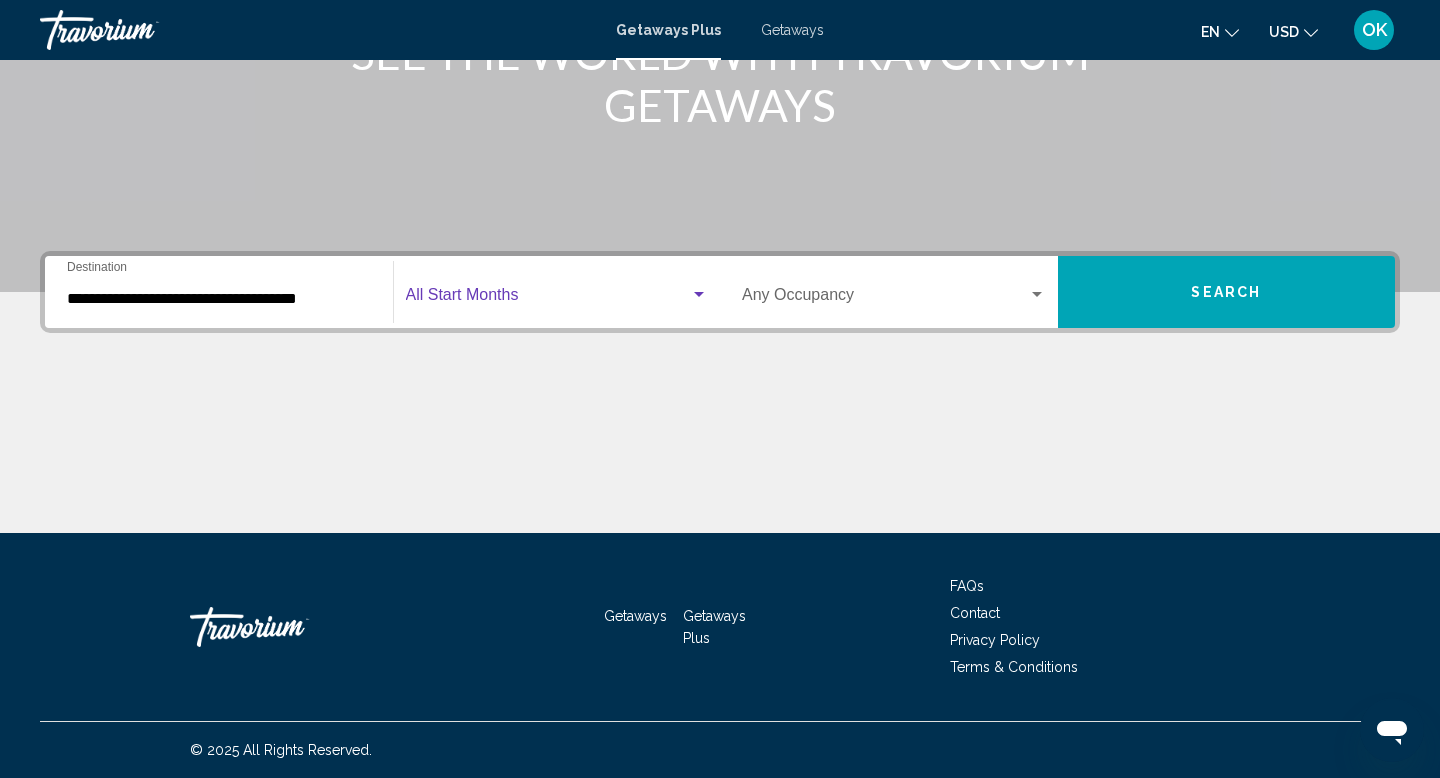 click at bounding box center (548, 299) 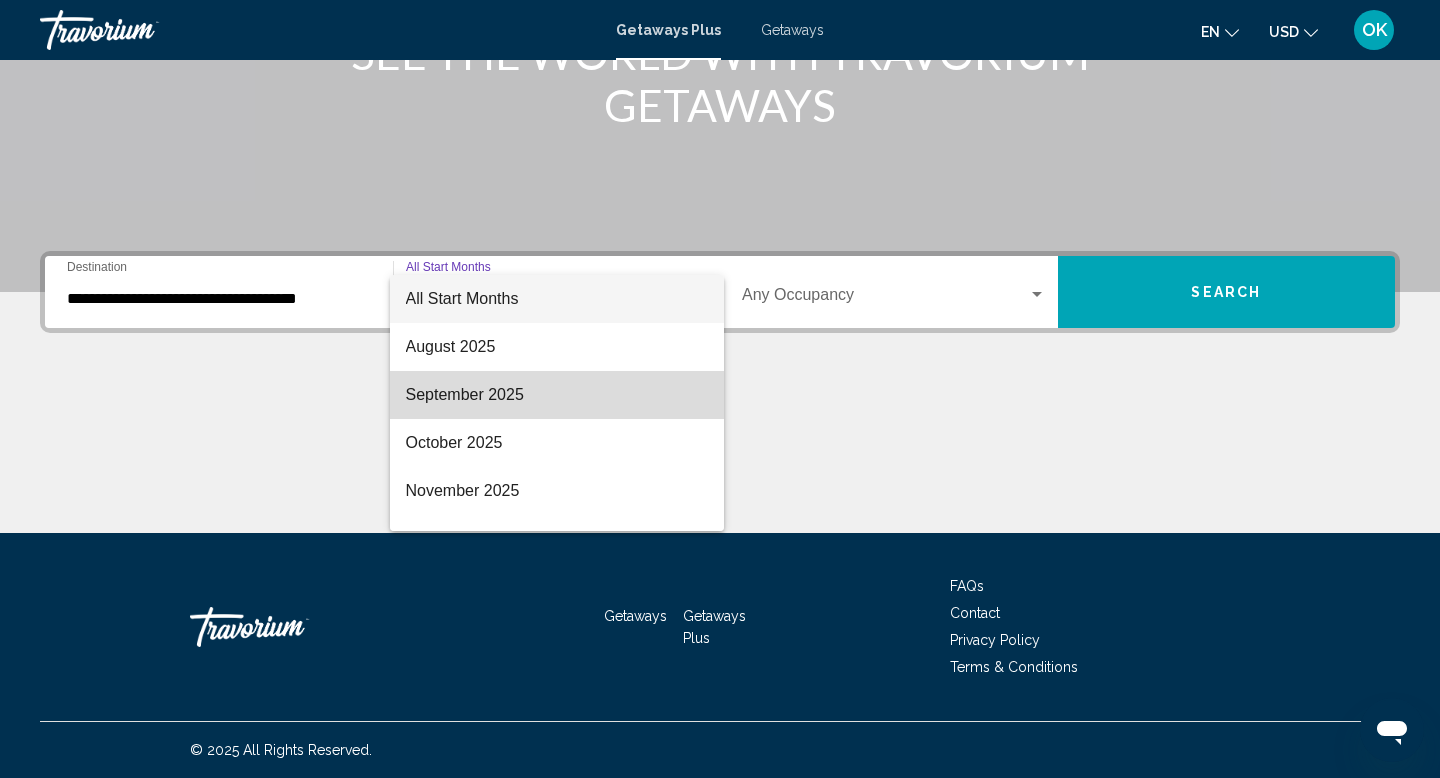 click on "September 2025" at bounding box center (557, 395) 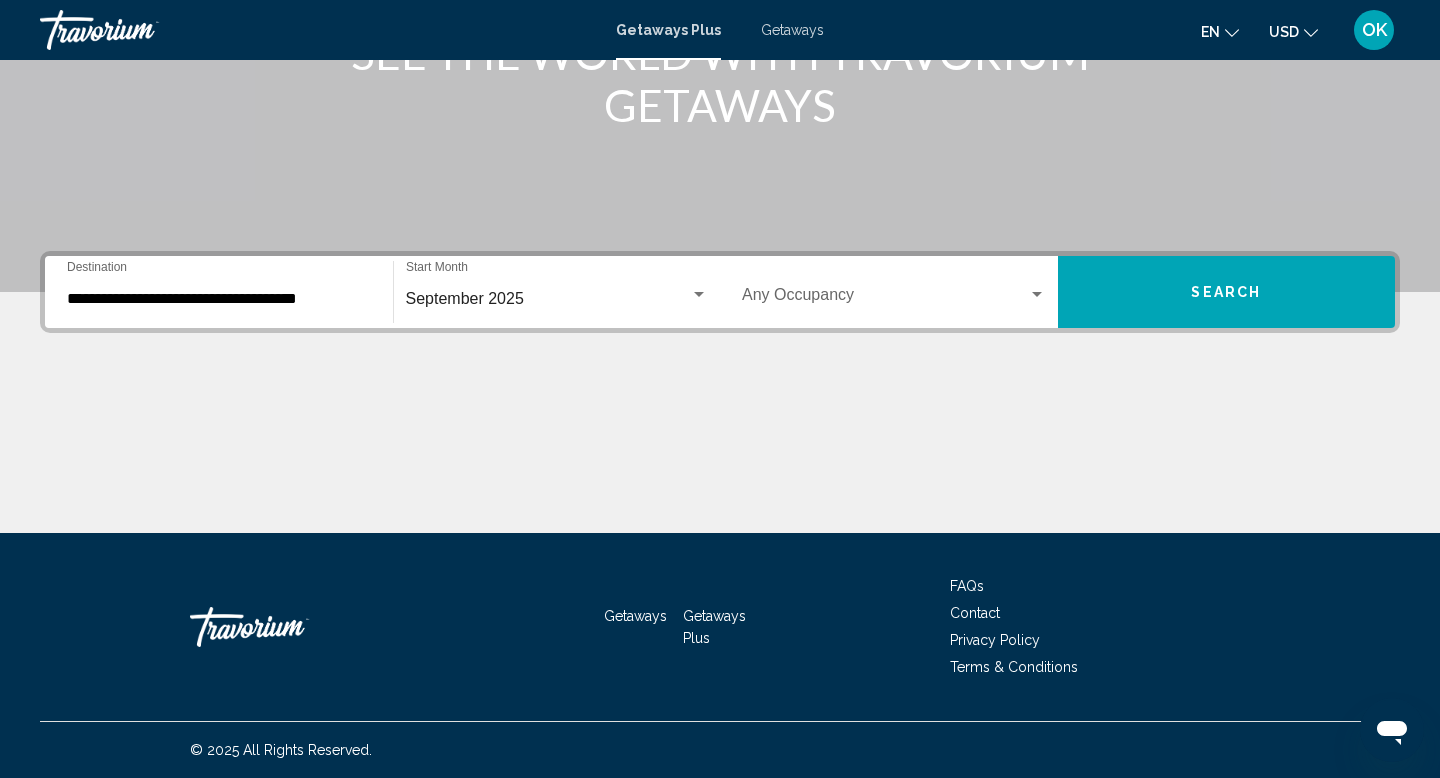 click on "Occupancy Any Occupancy" at bounding box center (894, 292) 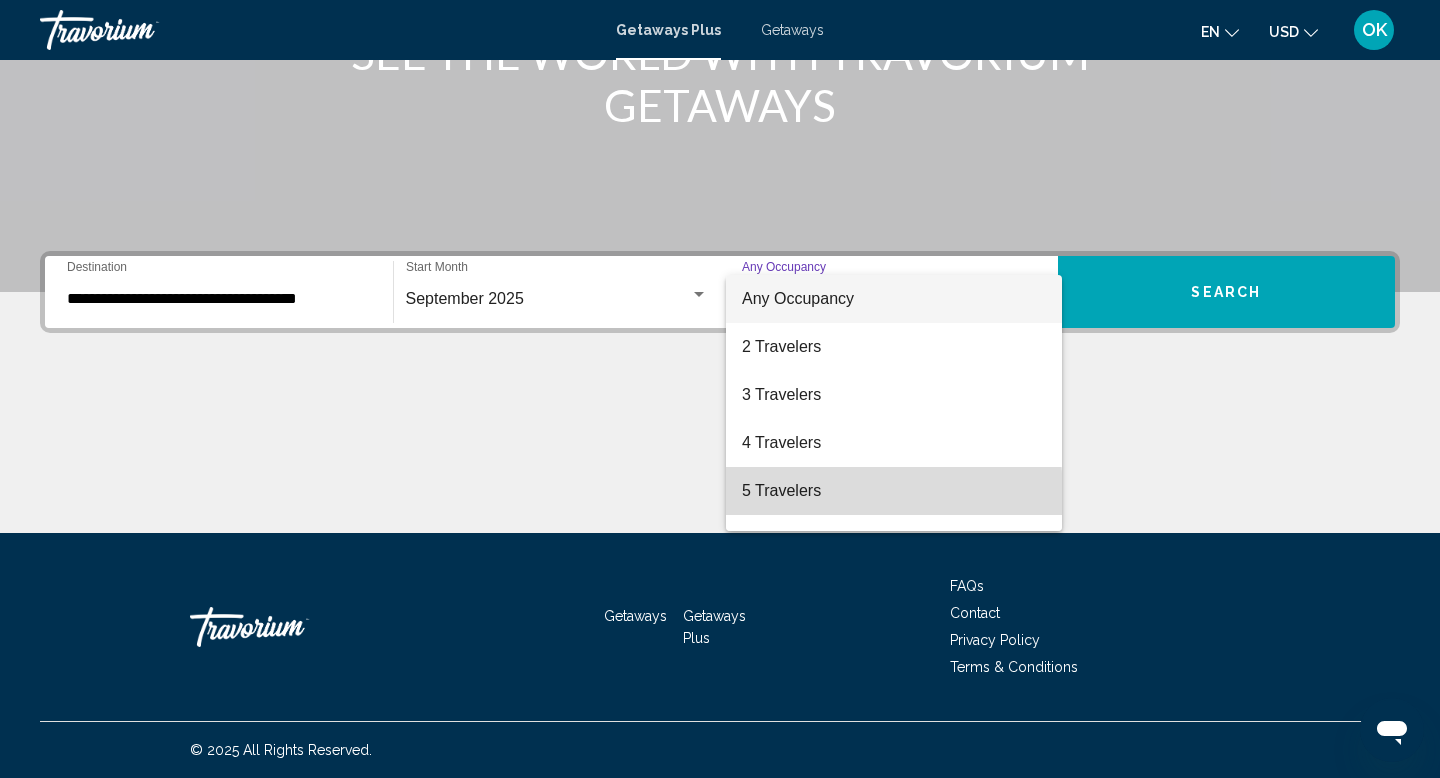 click on "5 Travelers" at bounding box center [894, 491] 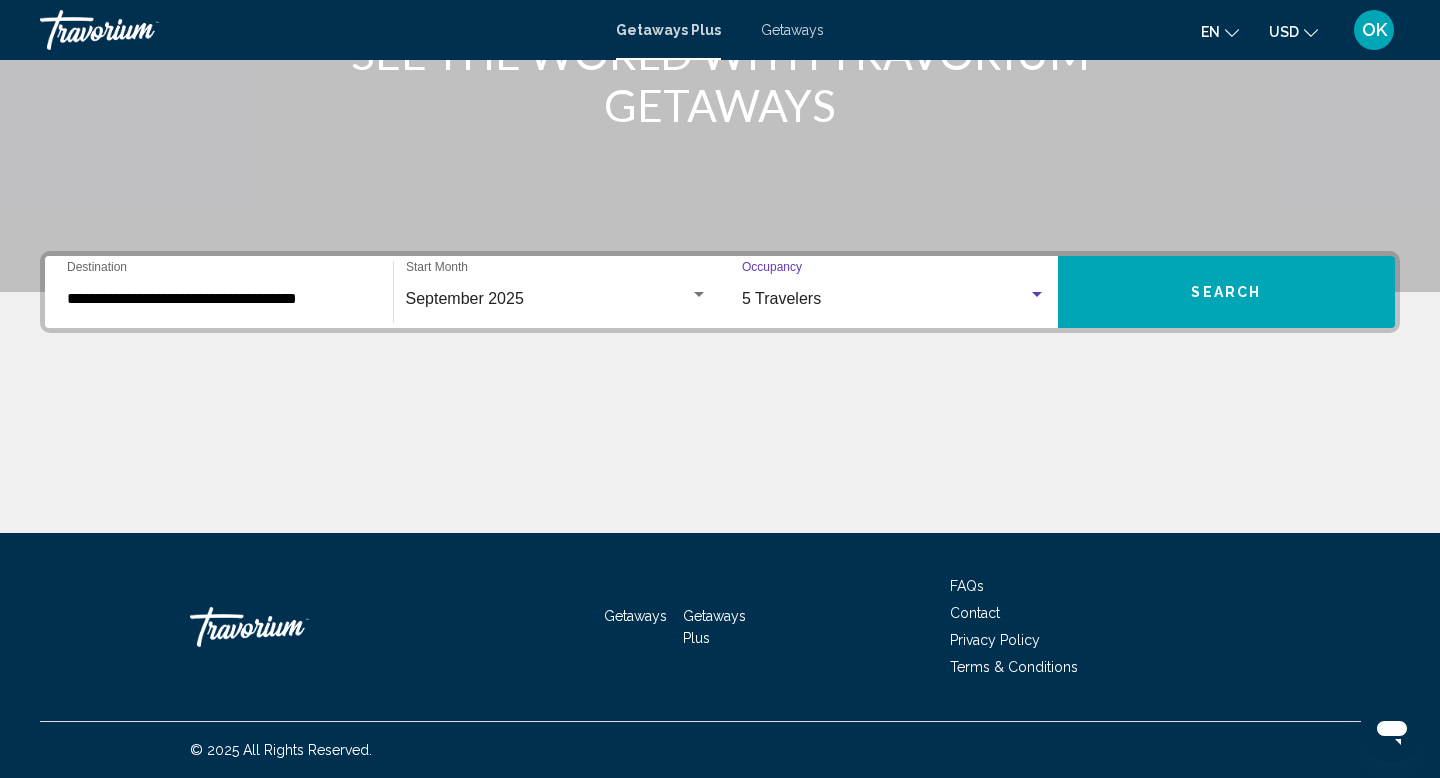 click on "5 Travelers" at bounding box center [781, 298] 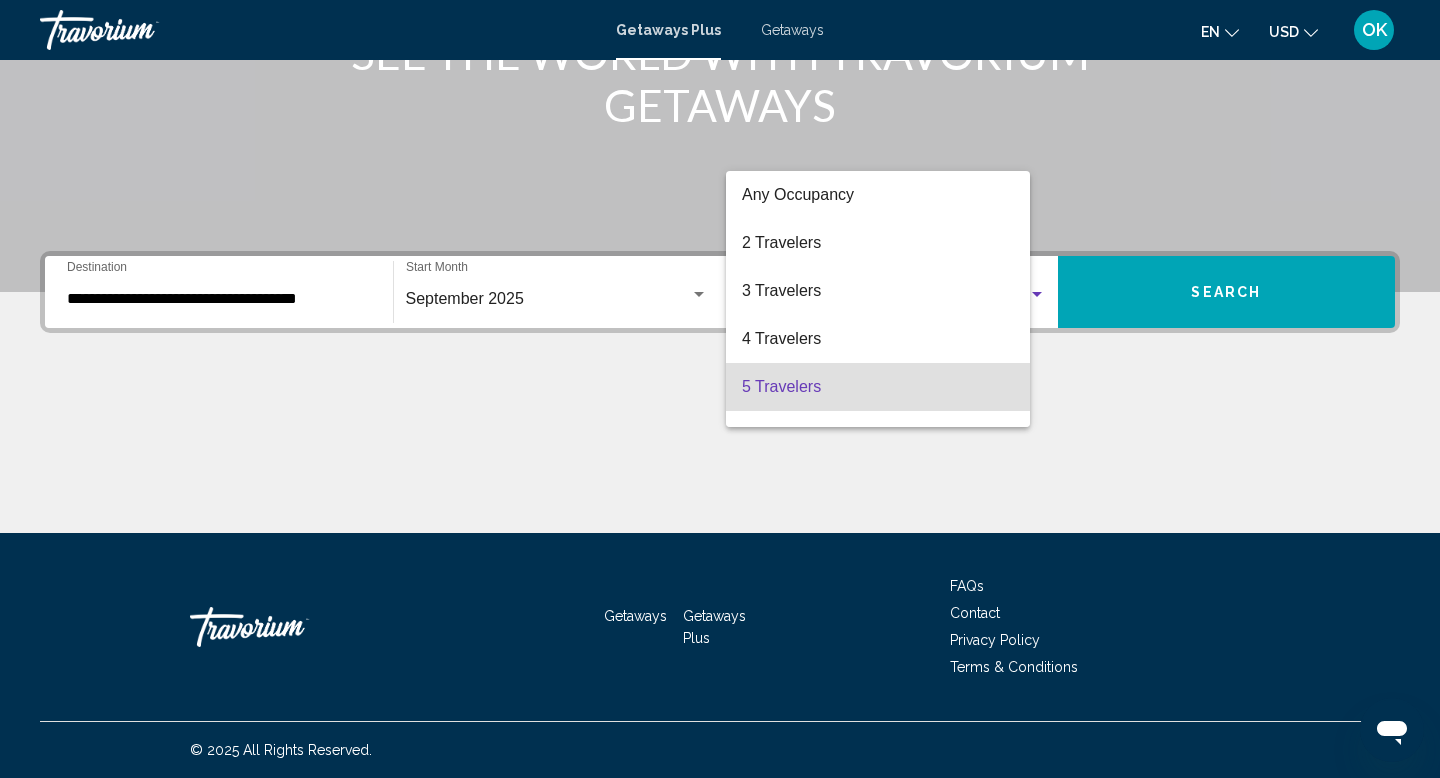 scroll, scrollTop: 88, scrollLeft: 0, axis: vertical 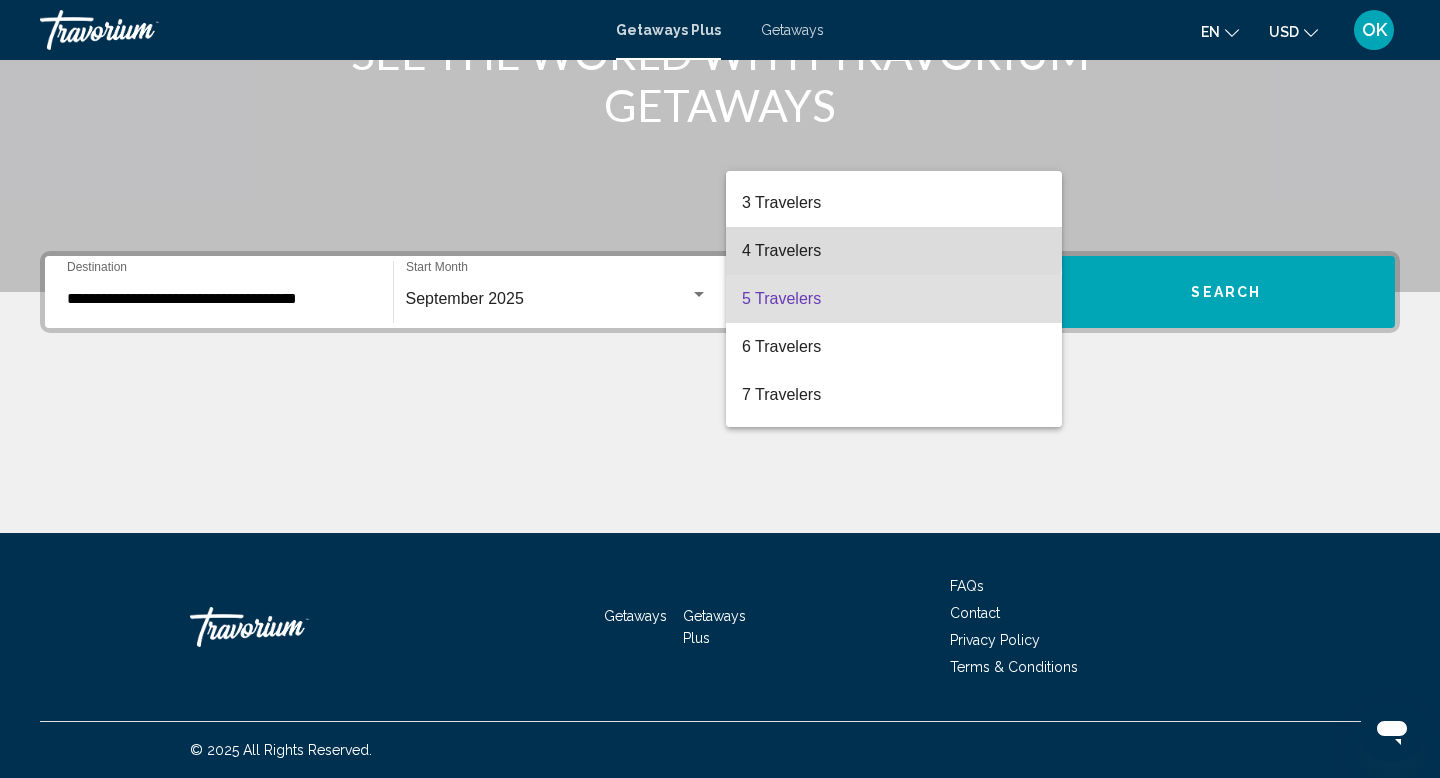 click on "4 Travelers" at bounding box center [894, 251] 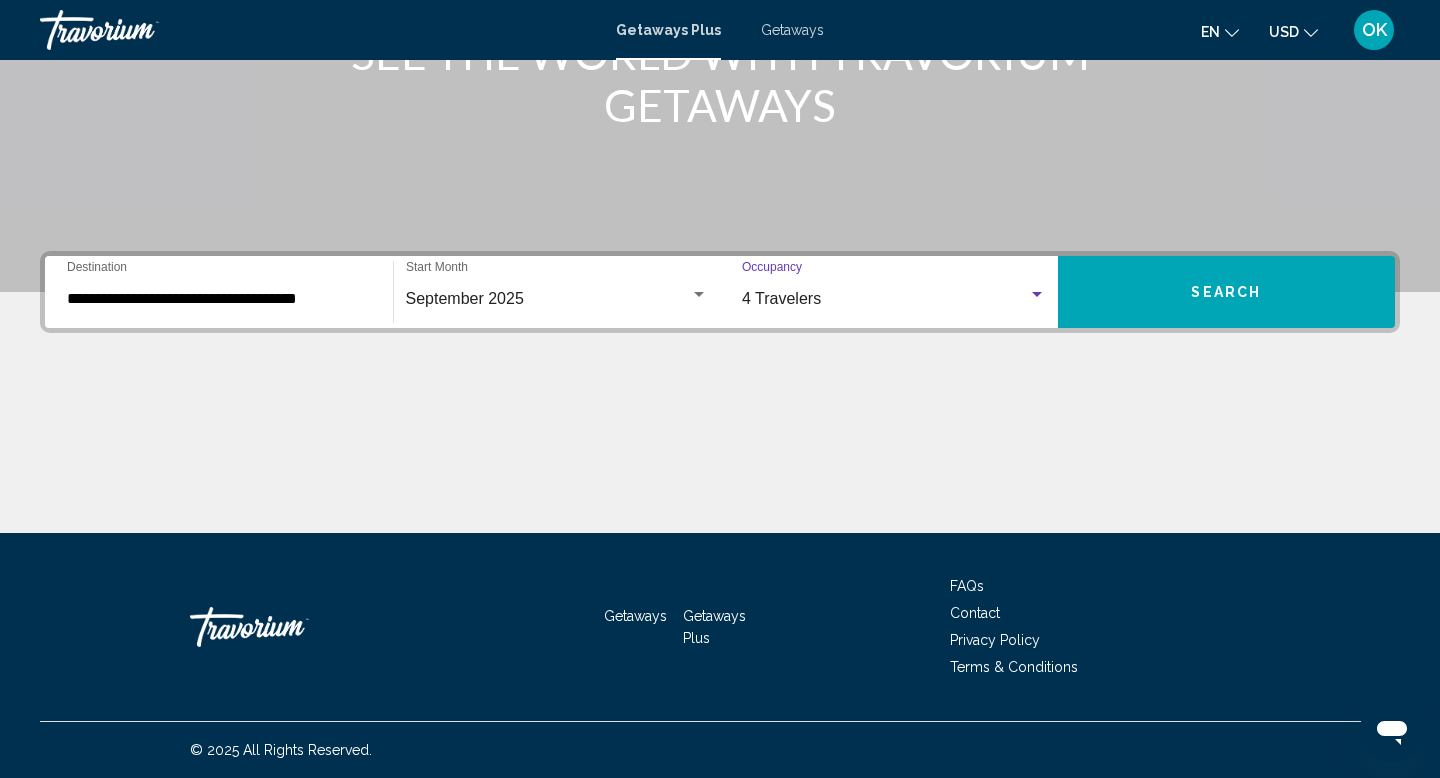 click on "Search" at bounding box center [1227, 292] 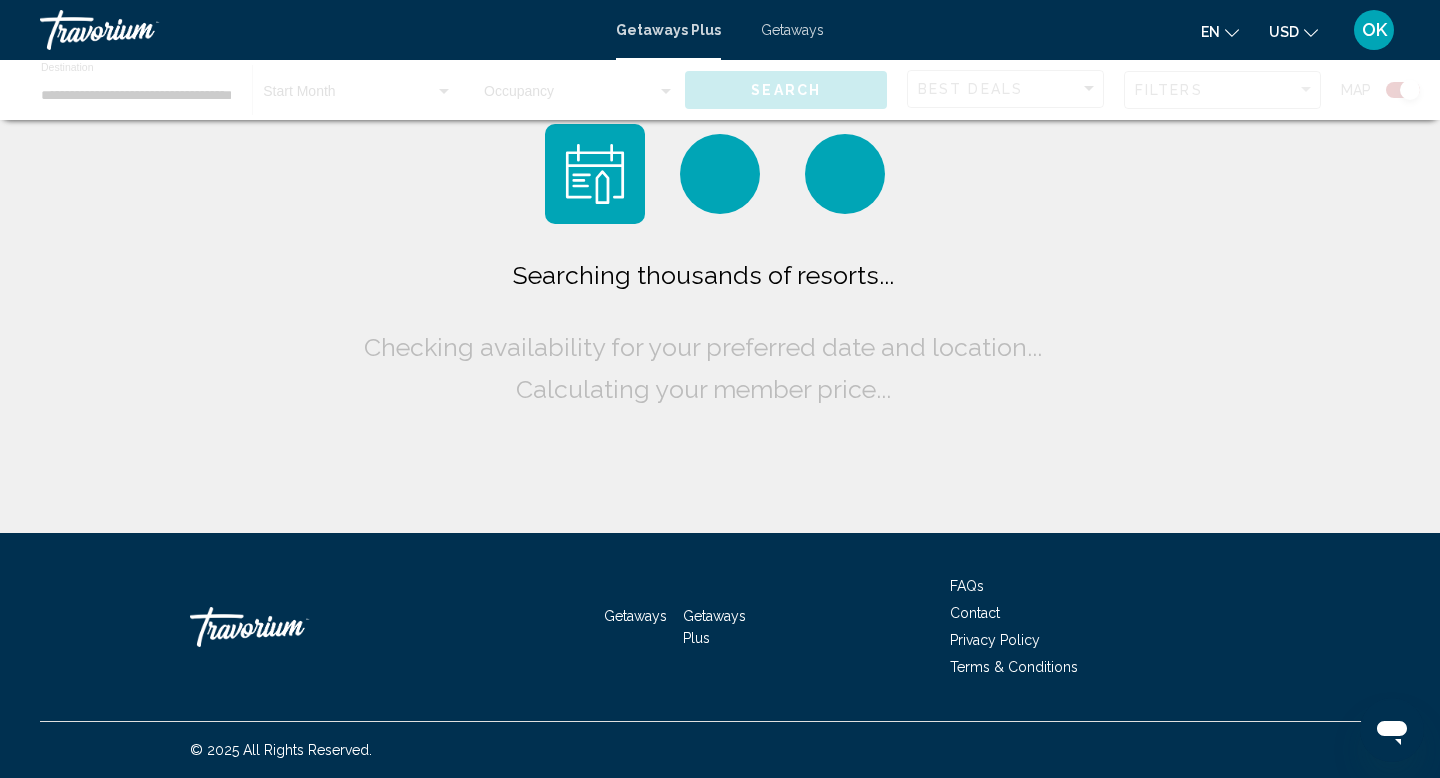 scroll, scrollTop: 0, scrollLeft: 0, axis: both 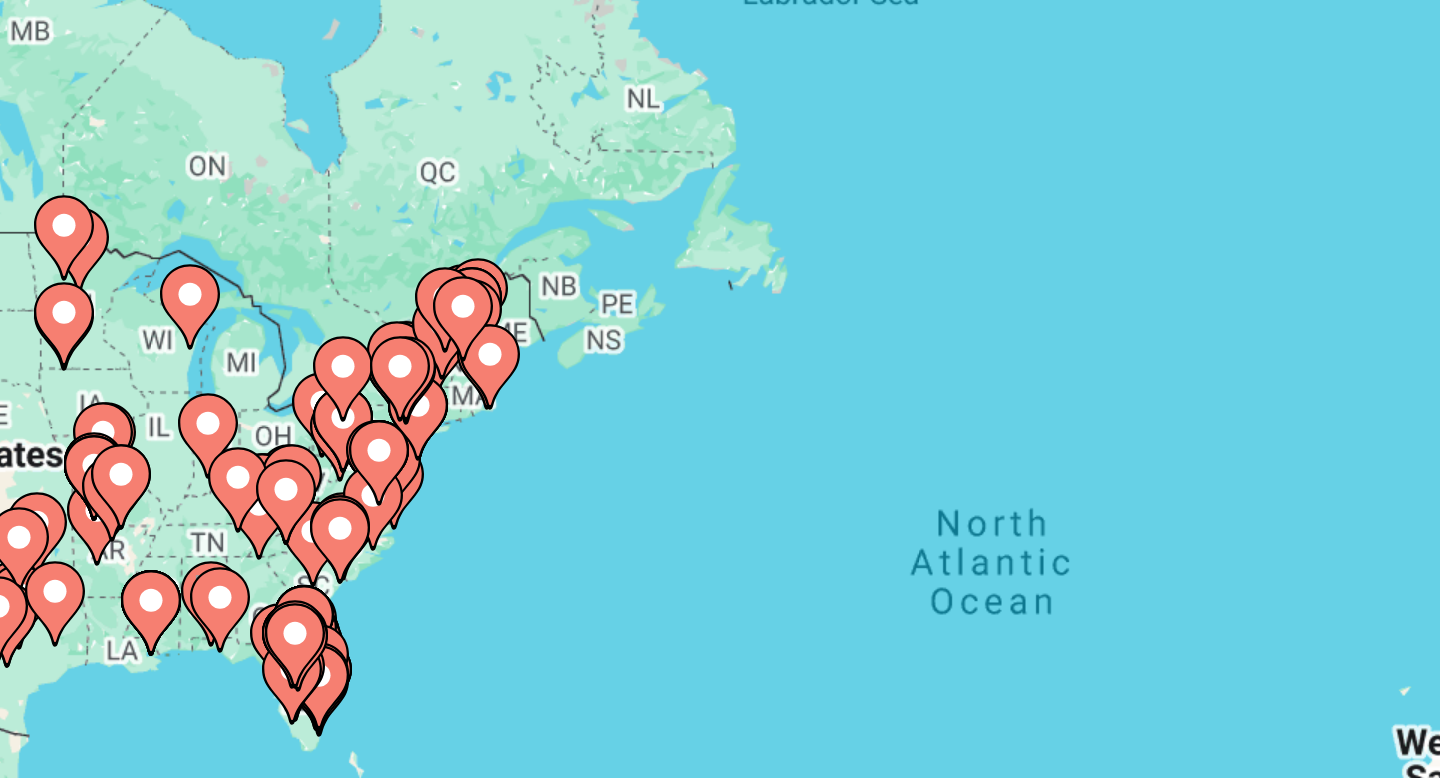 click 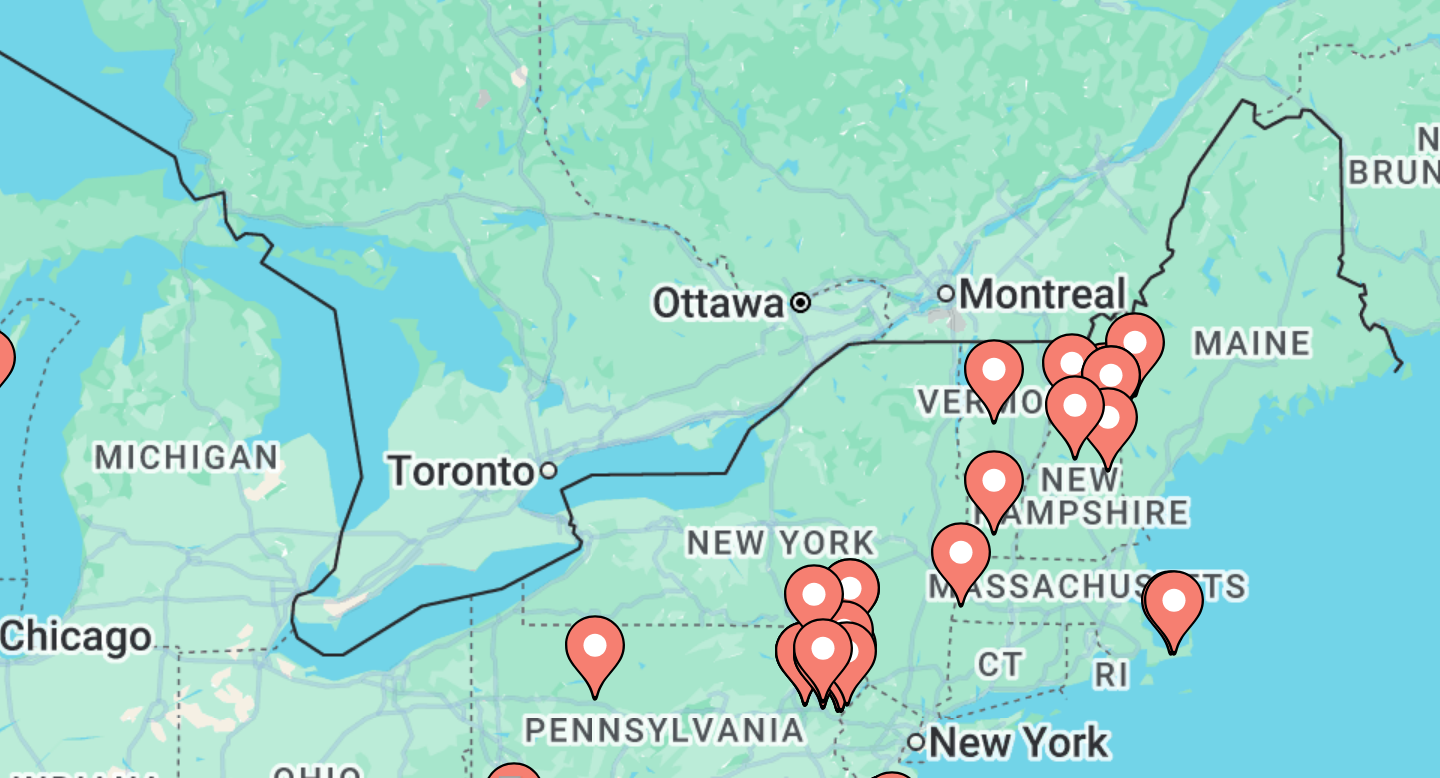 click 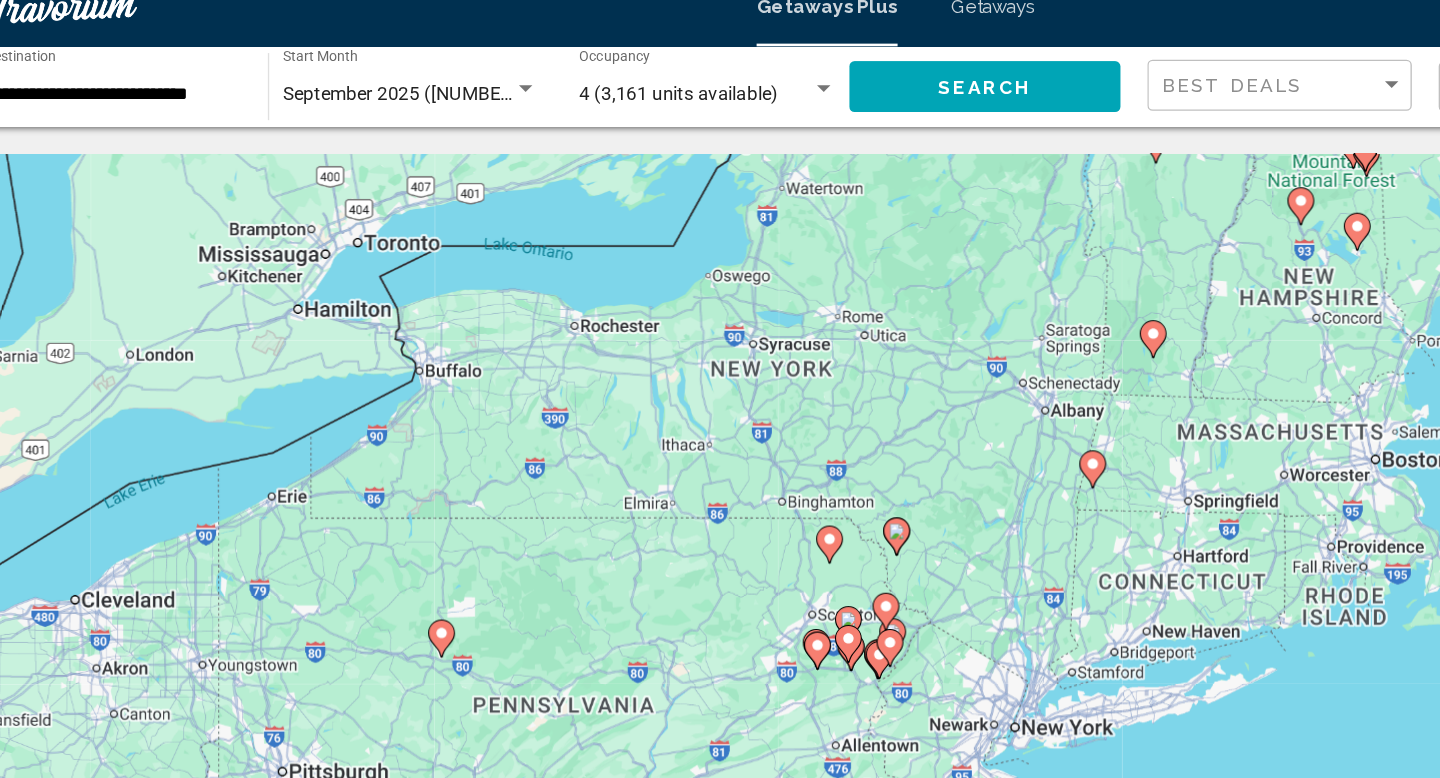 click 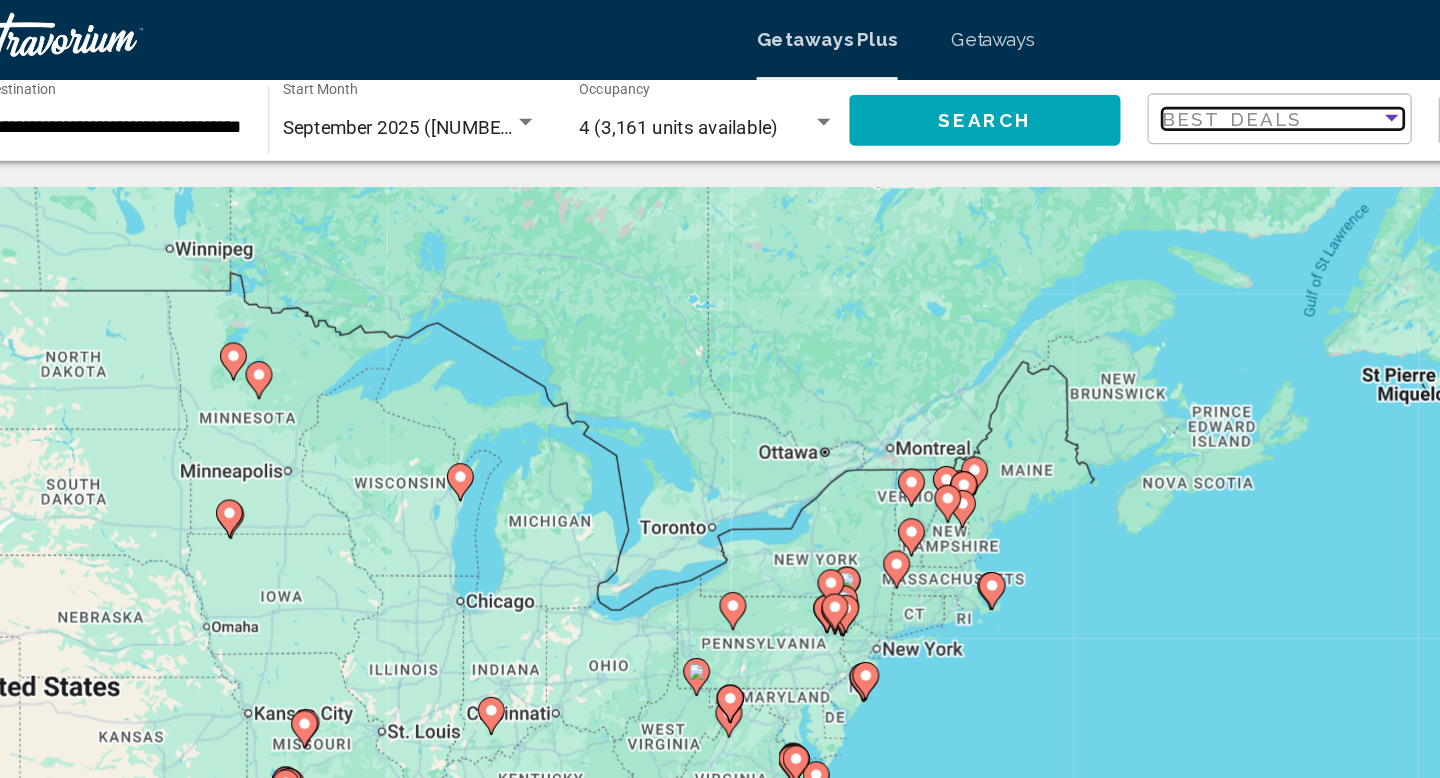 click on "Best Deals" at bounding box center (970, 89) 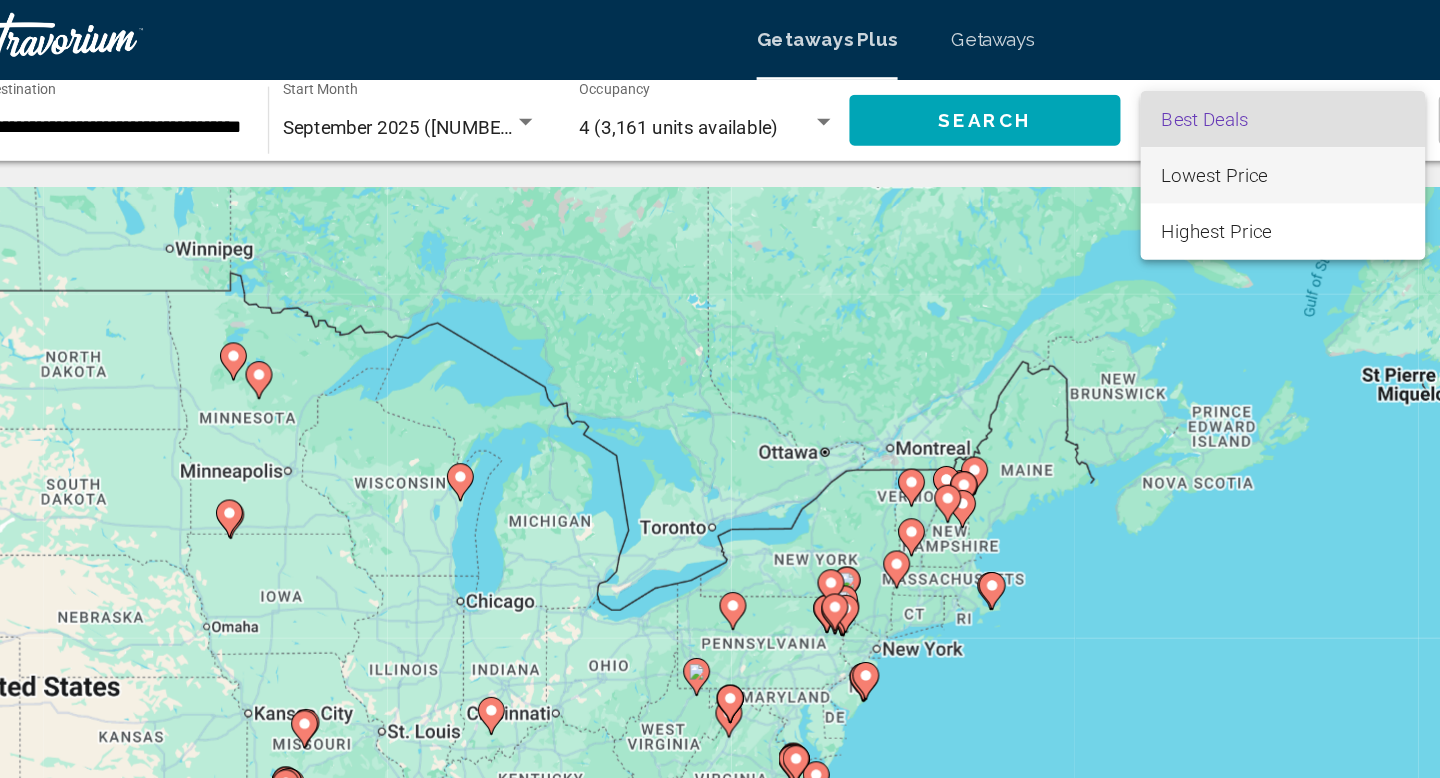click on "Lowest Price" at bounding box center [957, 131] 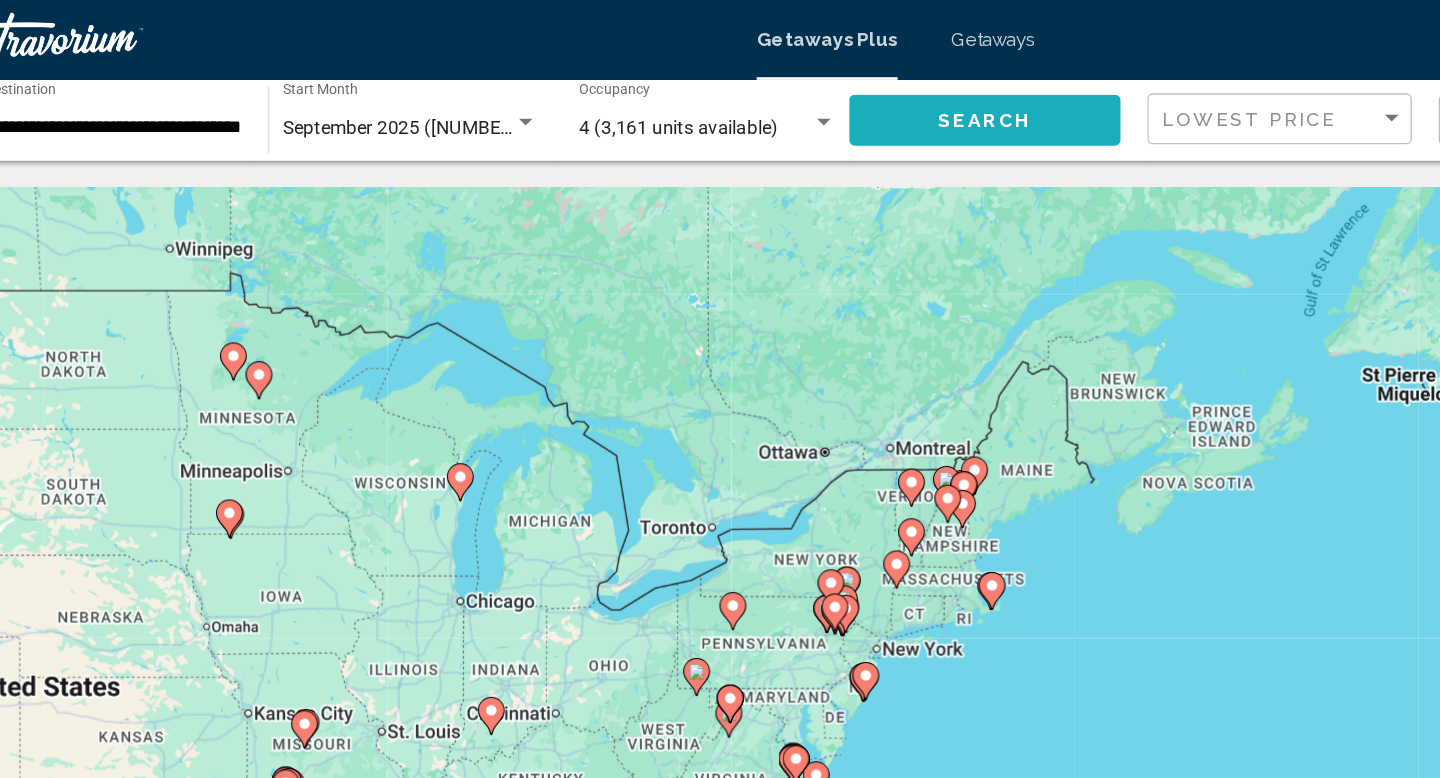 click on "Search" 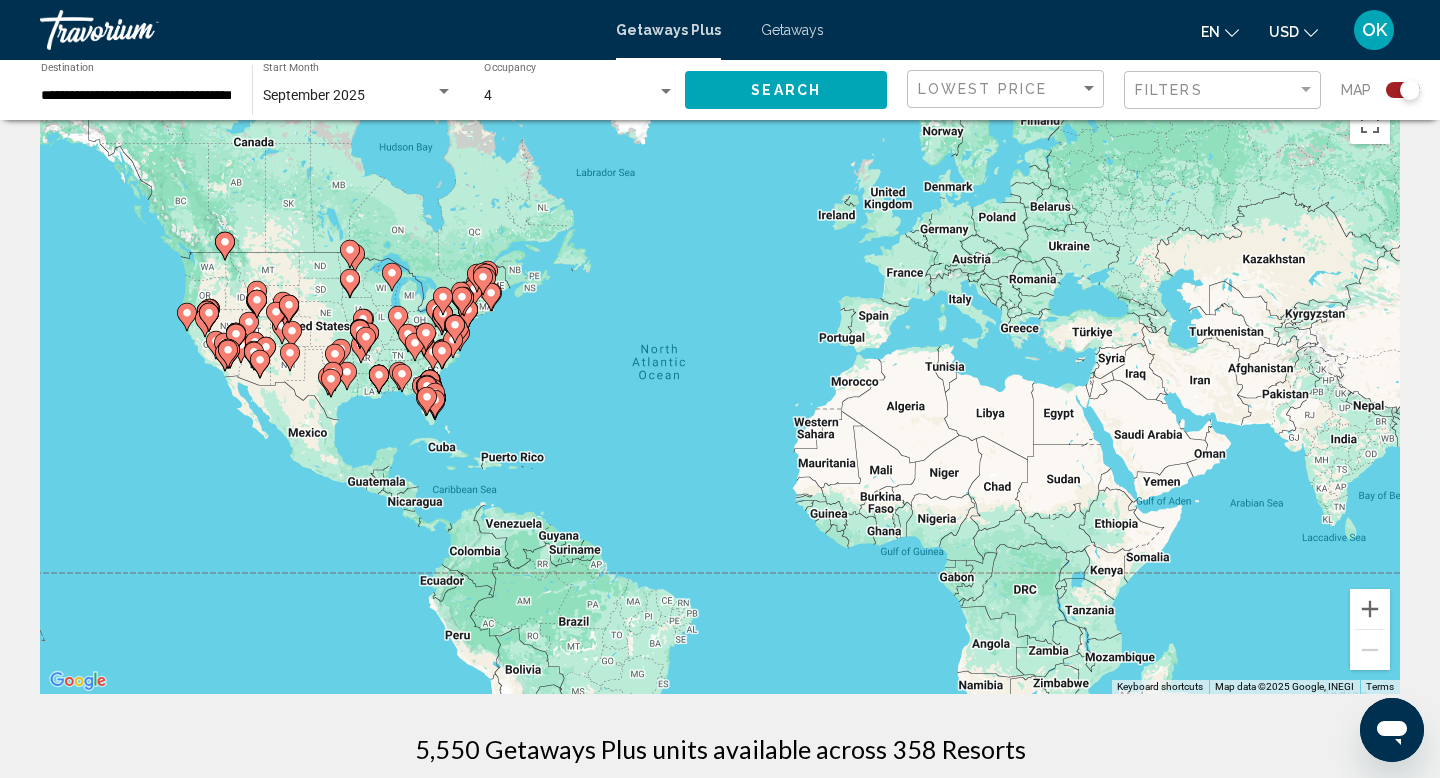 scroll, scrollTop: 0, scrollLeft: 0, axis: both 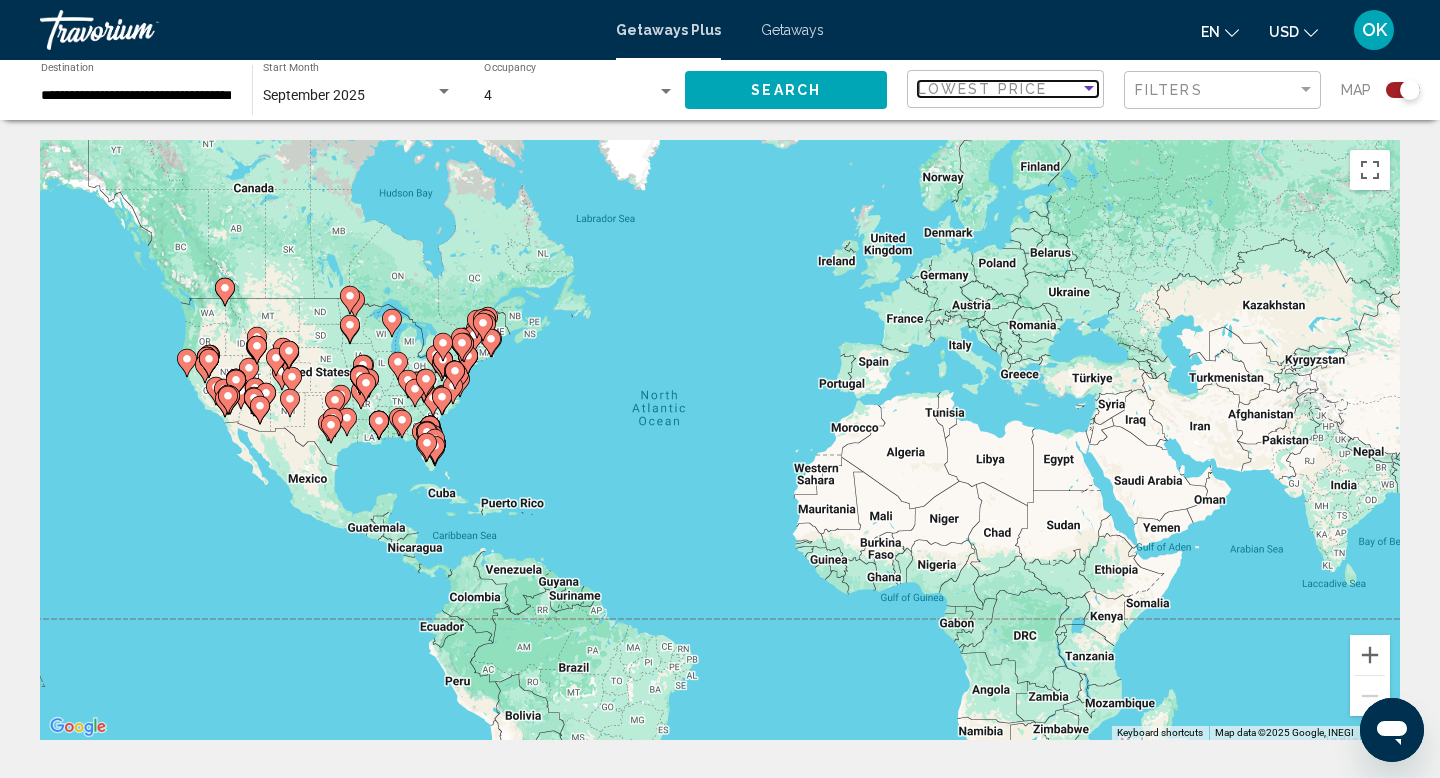click at bounding box center (1089, 88) 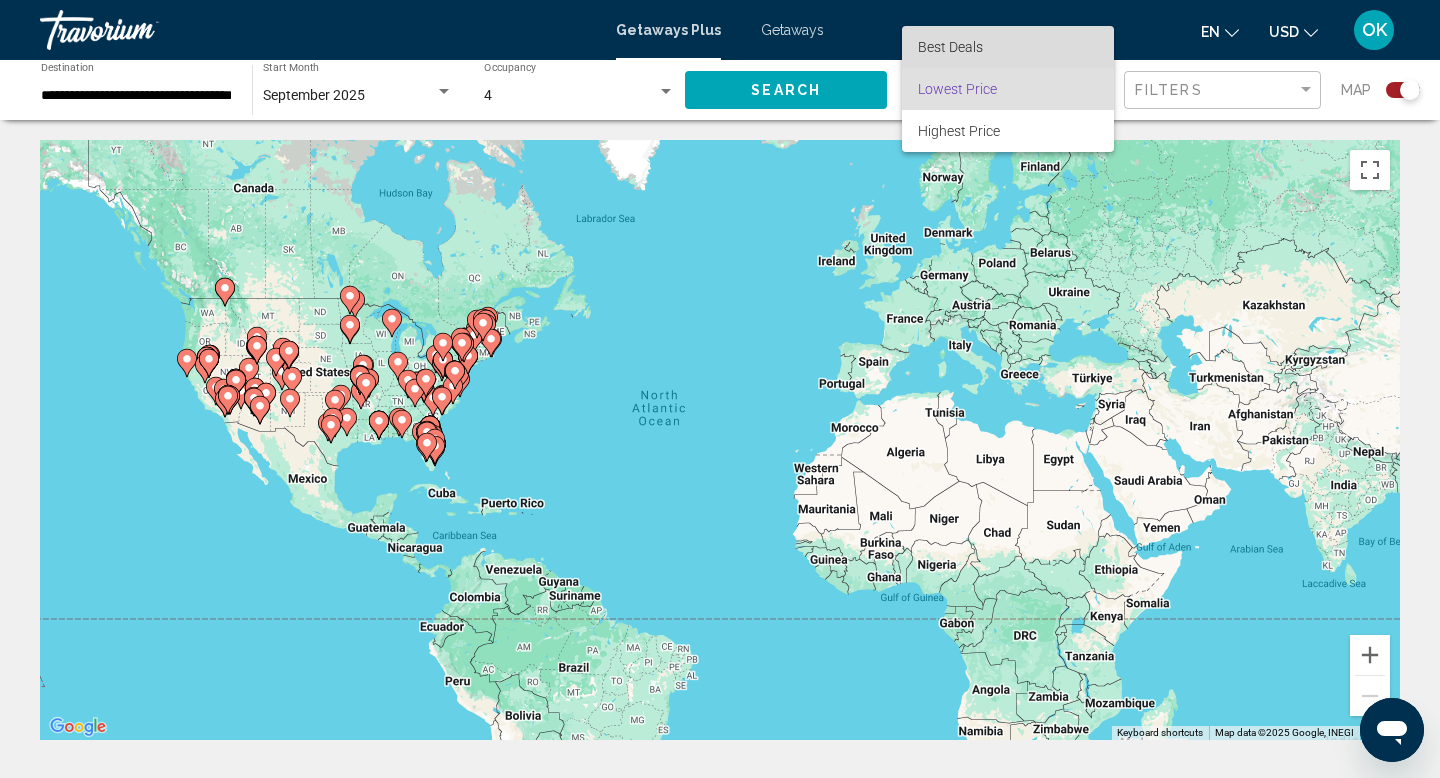 click on "Best Deals" at bounding box center (1008, 47) 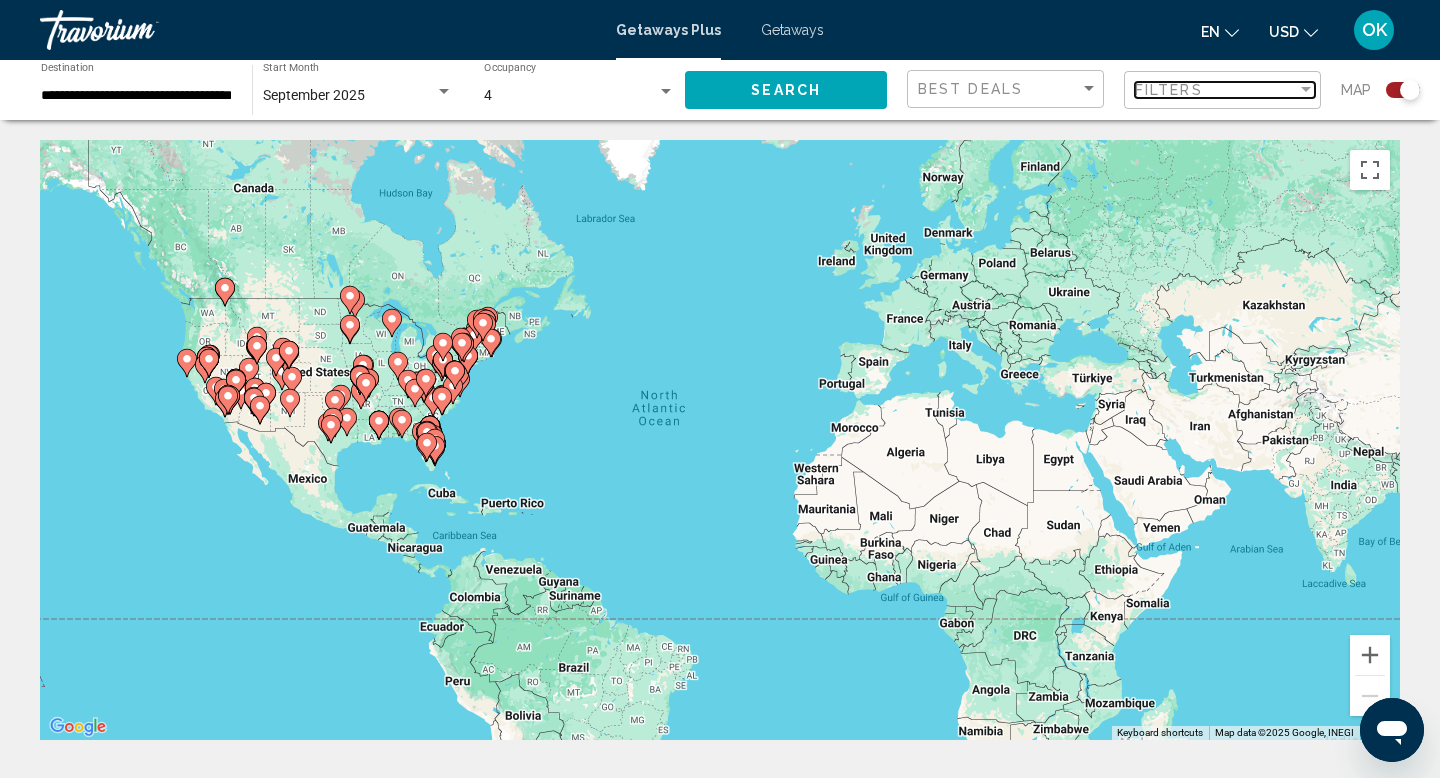 click on "Filters" at bounding box center [1216, 90] 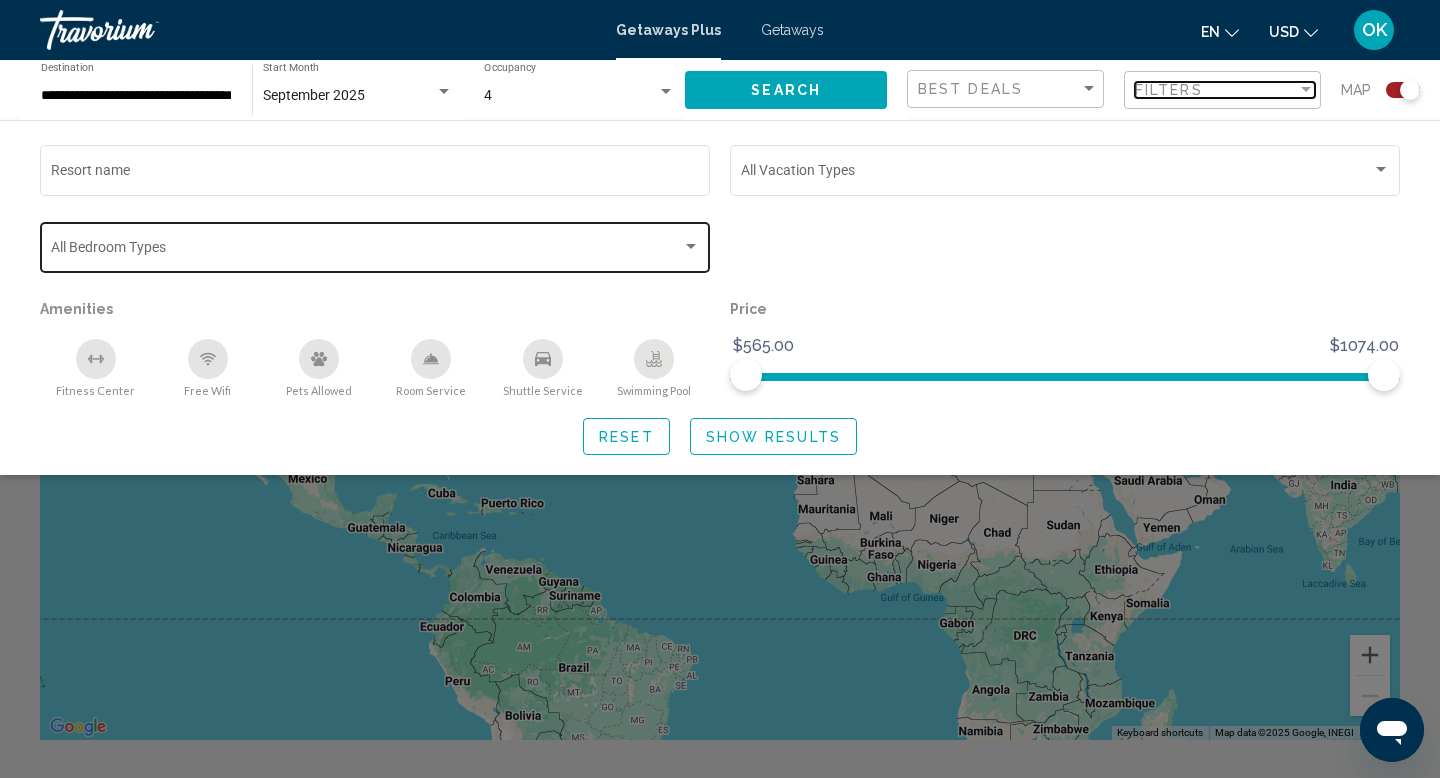 scroll, scrollTop: 3, scrollLeft: 0, axis: vertical 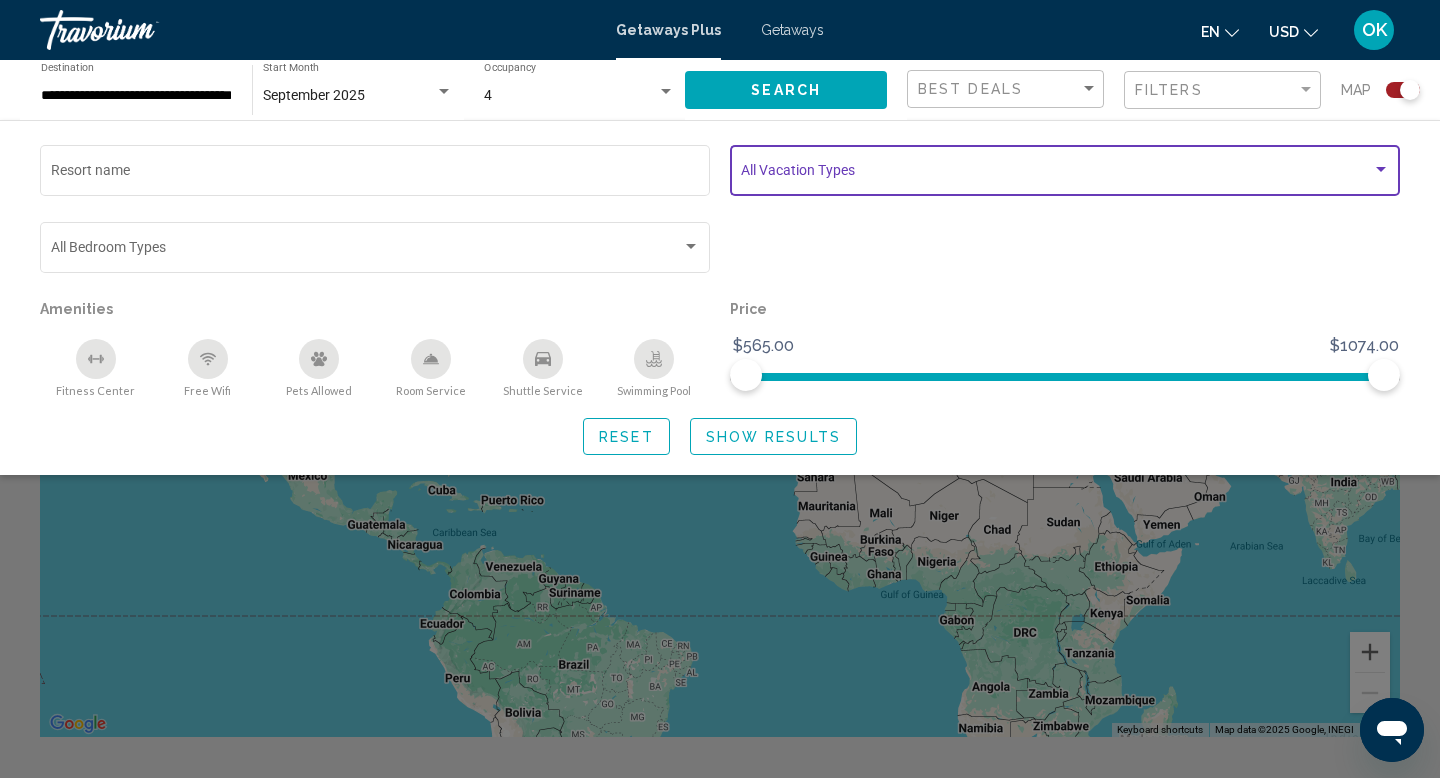click at bounding box center (1056, 174) 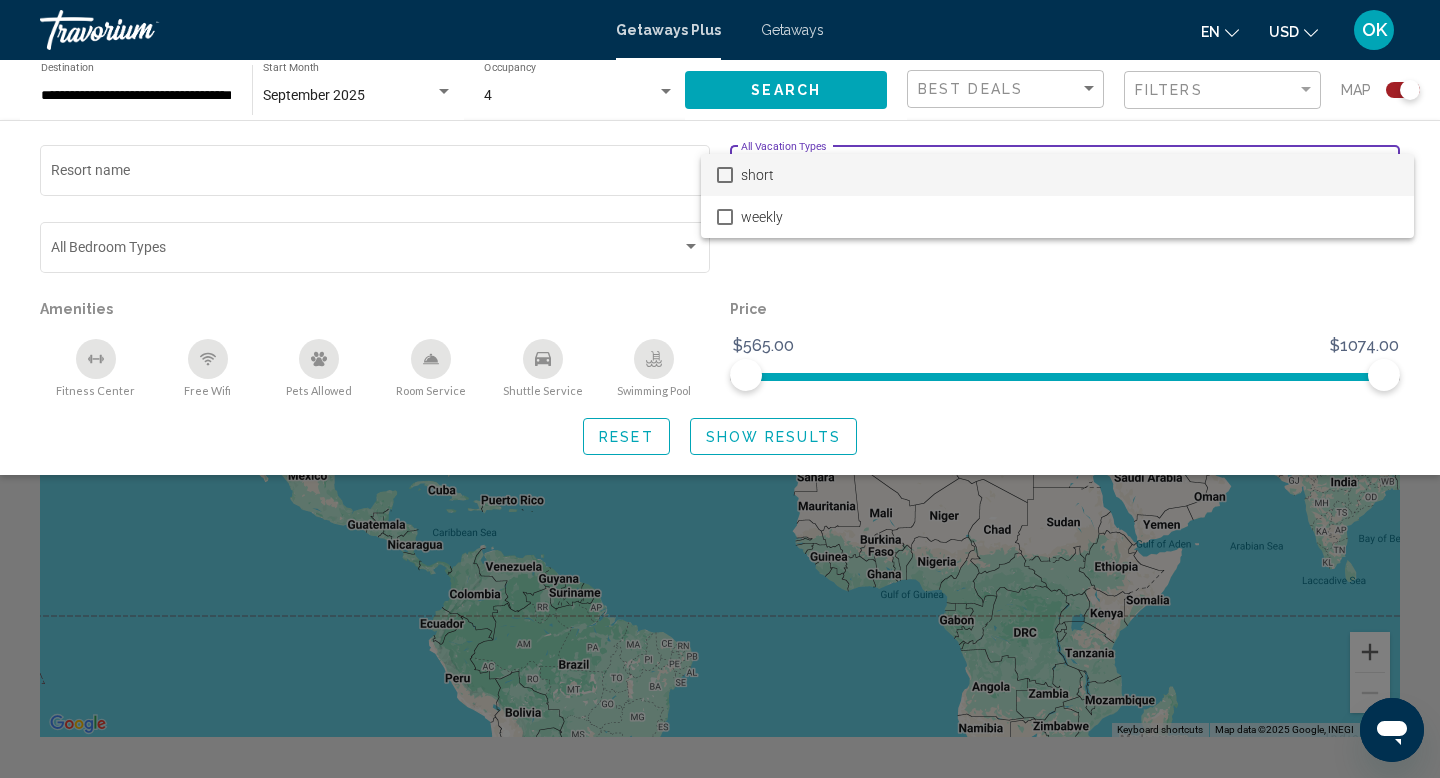 click at bounding box center (720, 389) 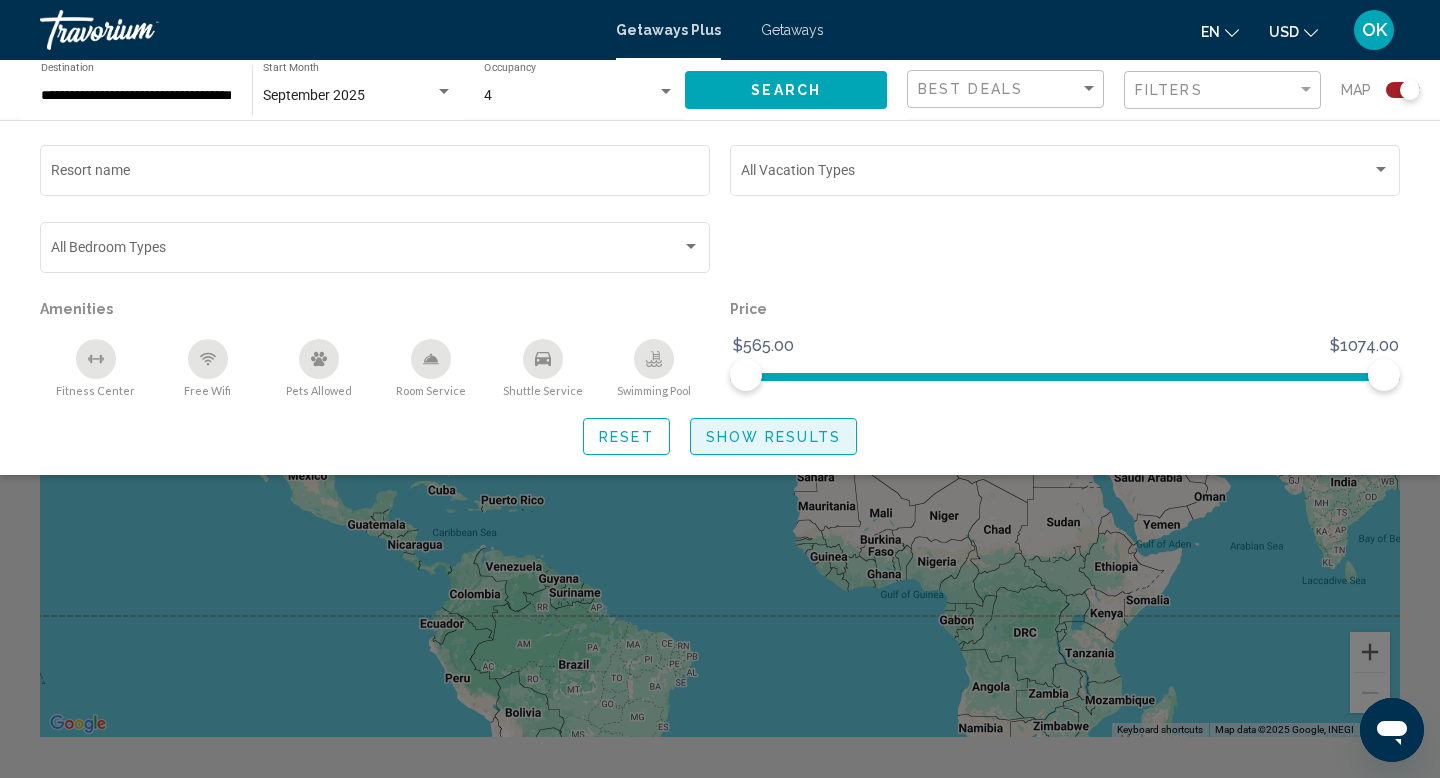 click on "Show Results" 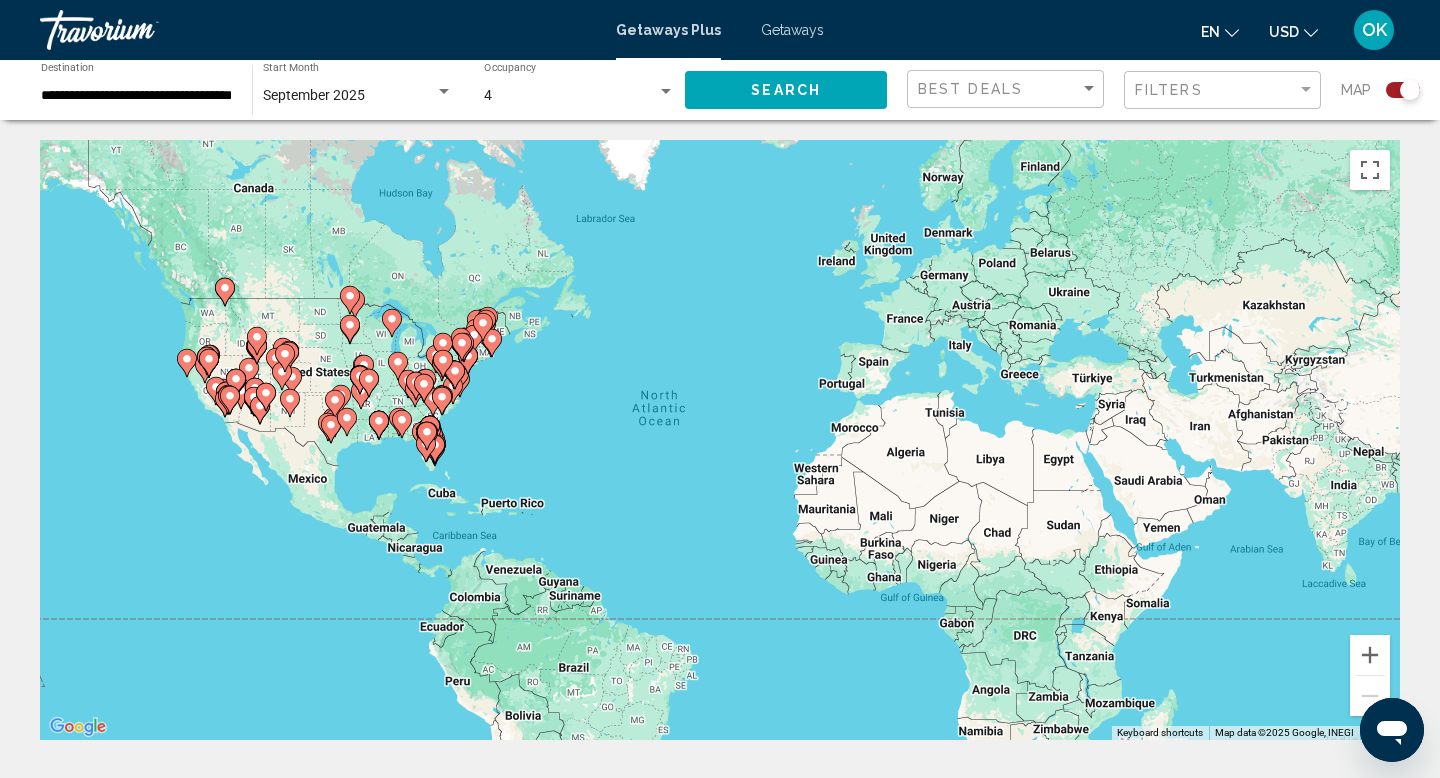 click at bounding box center [492, 343] 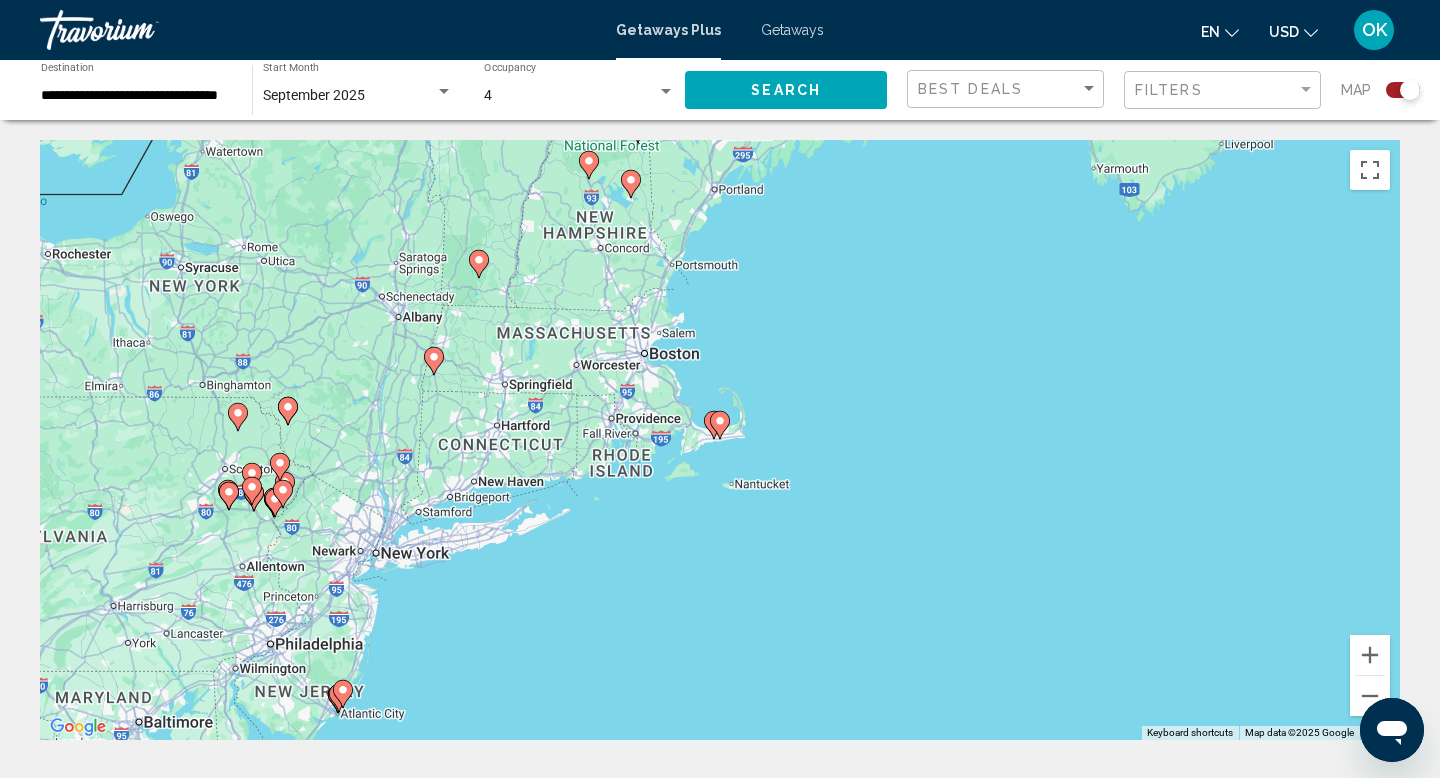 click 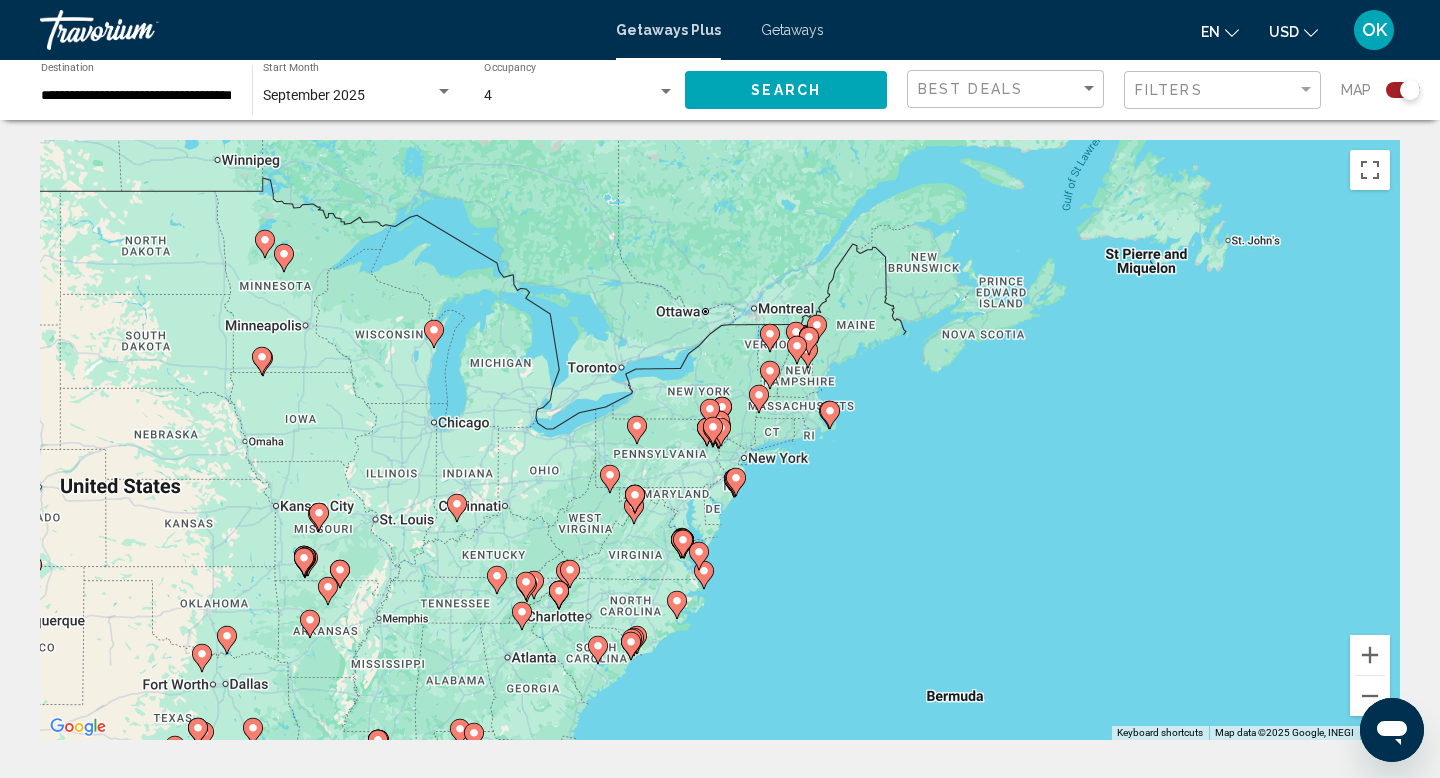 click 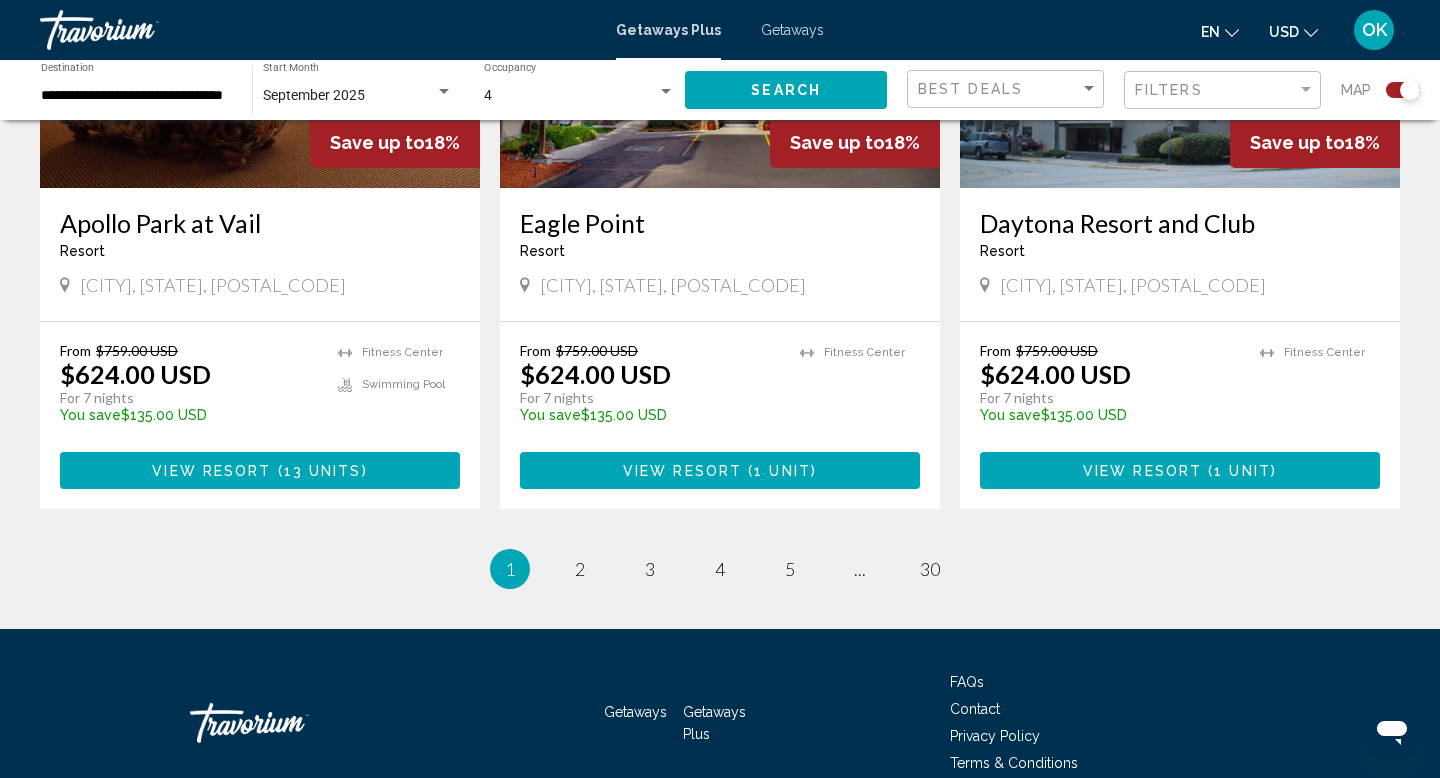scroll, scrollTop: 3130, scrollLeft: 0, axis: vertical 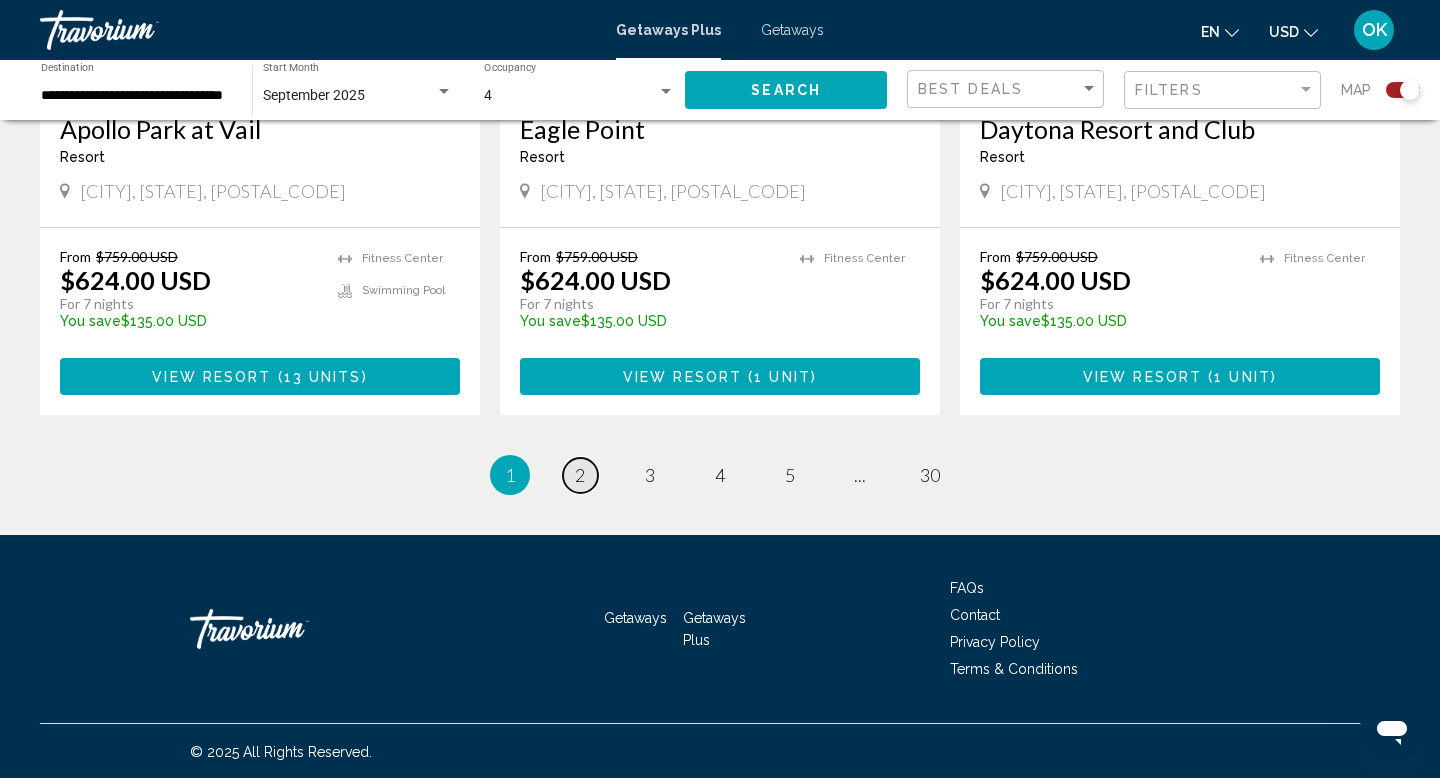 click on "2" at bounding box center [580, 475] 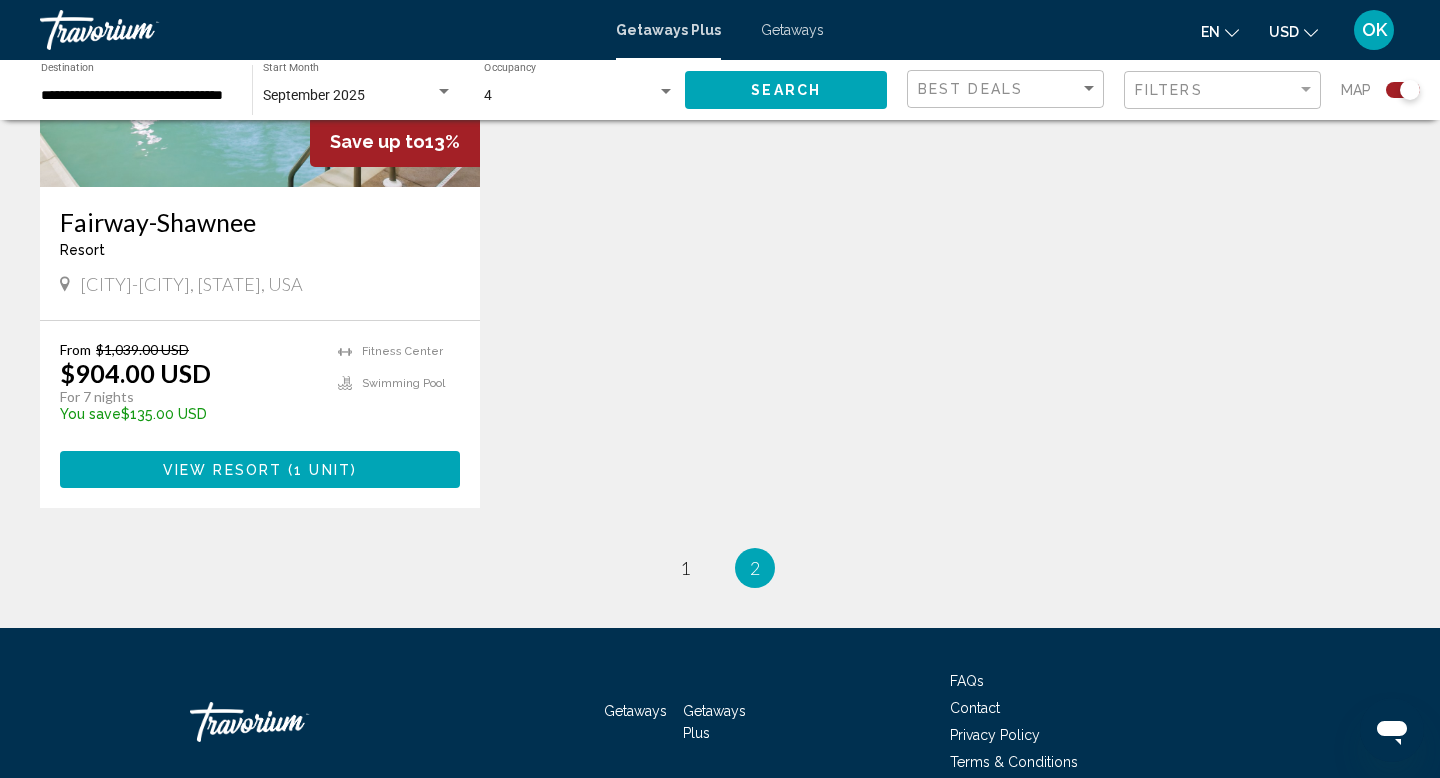 scroll, scrollTop: 2419, scrollLeft: 0, axis: vertical 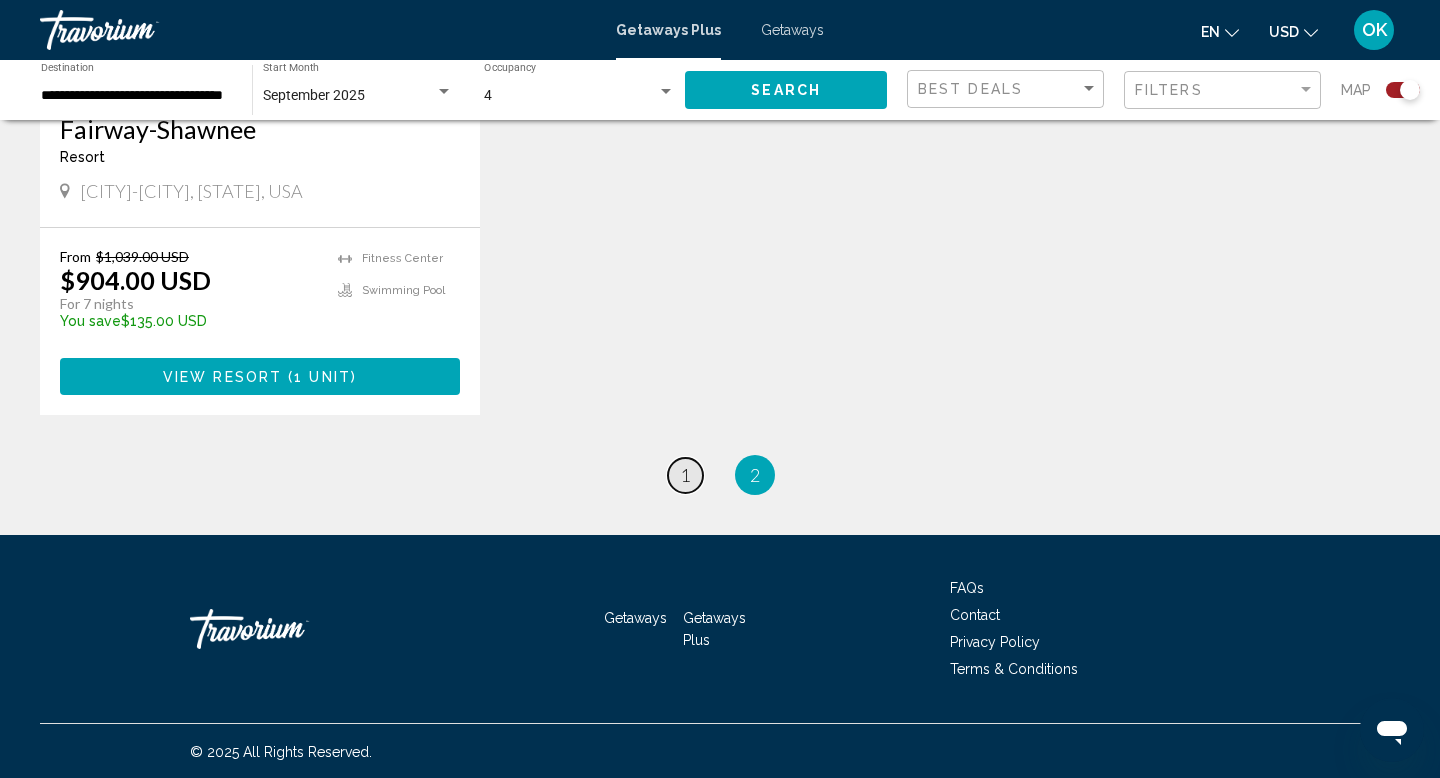click on "1" at bounding box center [685, 475] 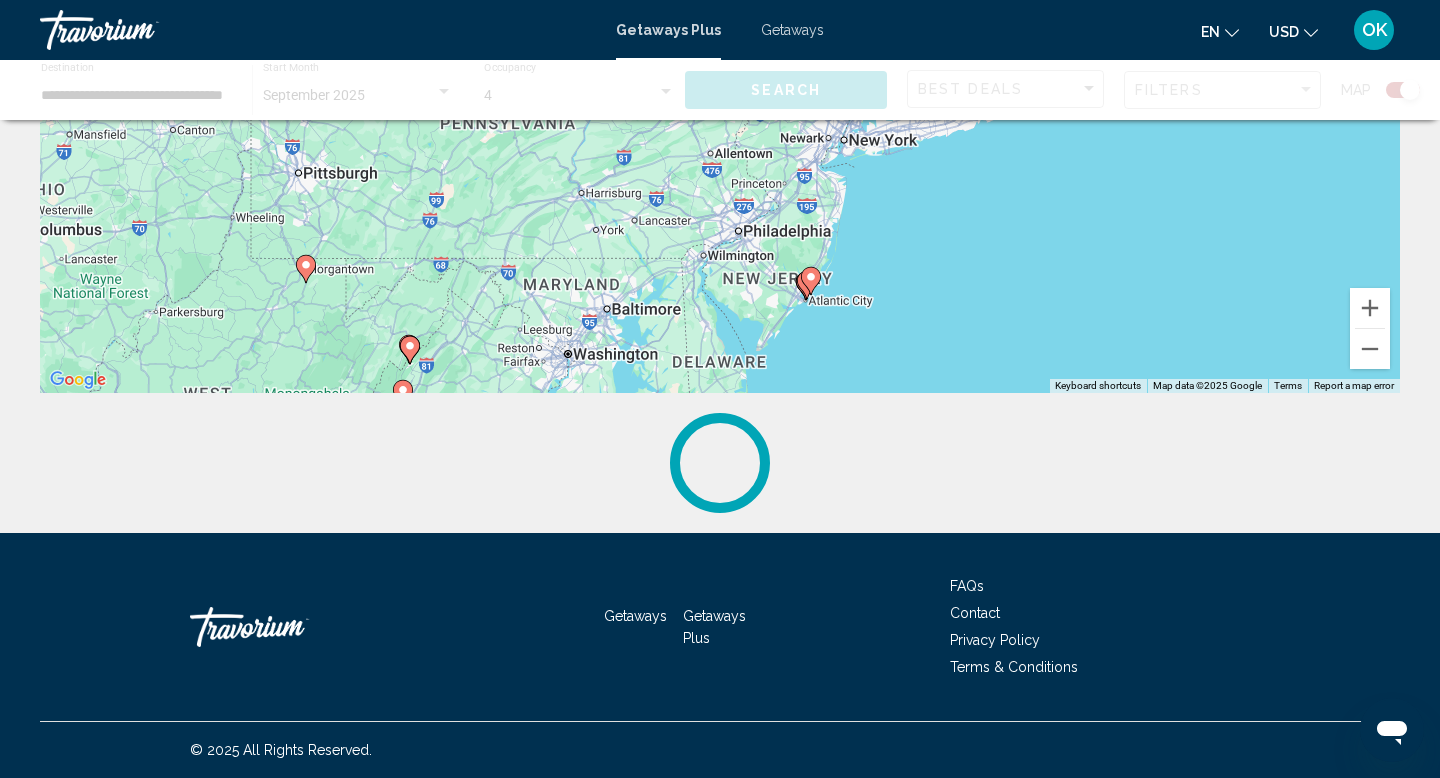 scroll, scrollTop: 0, scrollLeft: 0, axis: both 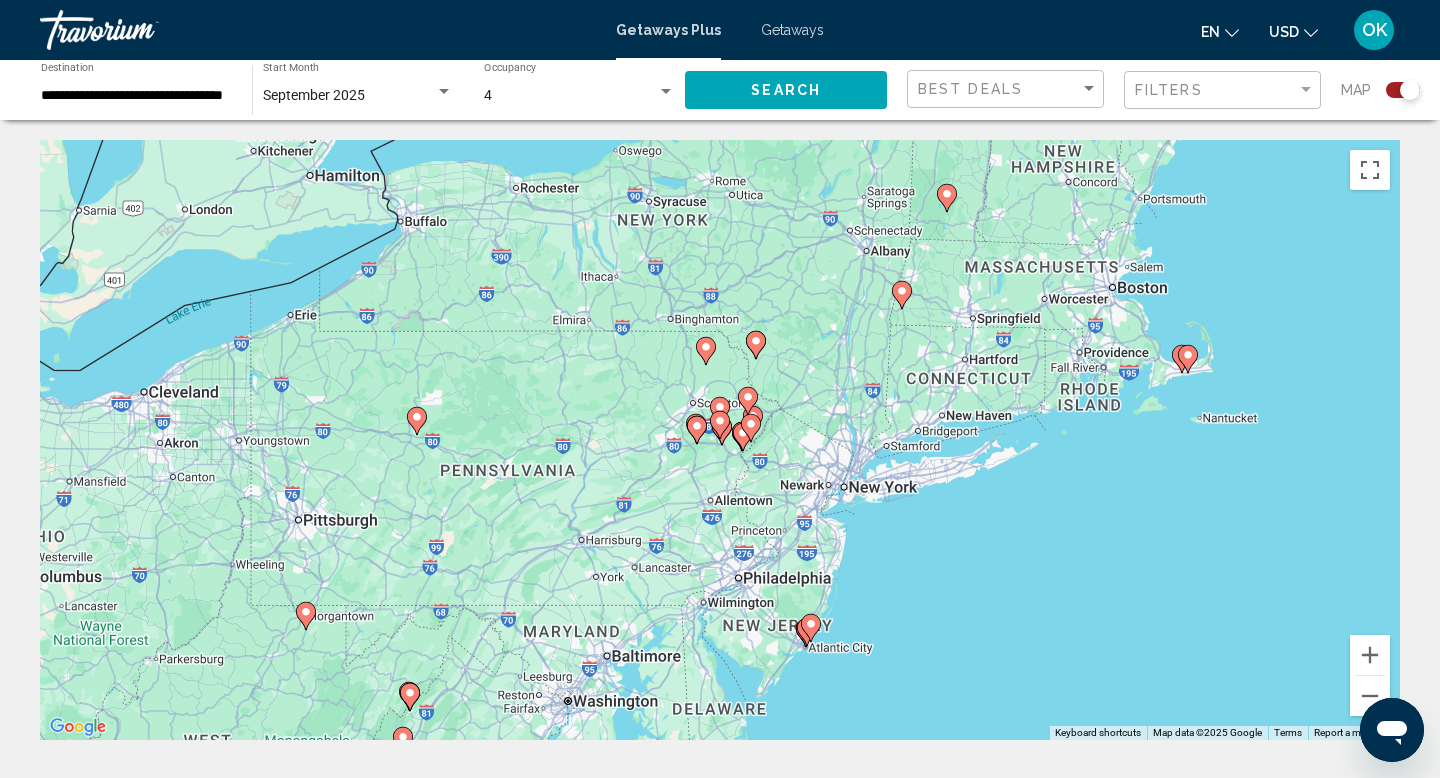 click on "To activate drag with keyboard, press Alt + Enter. Once in keyboard drag state, use the arrow keys to move the marker. To complete the drag, press the Enter key. To cancel, press Escape." at bounding box center [720, 440] 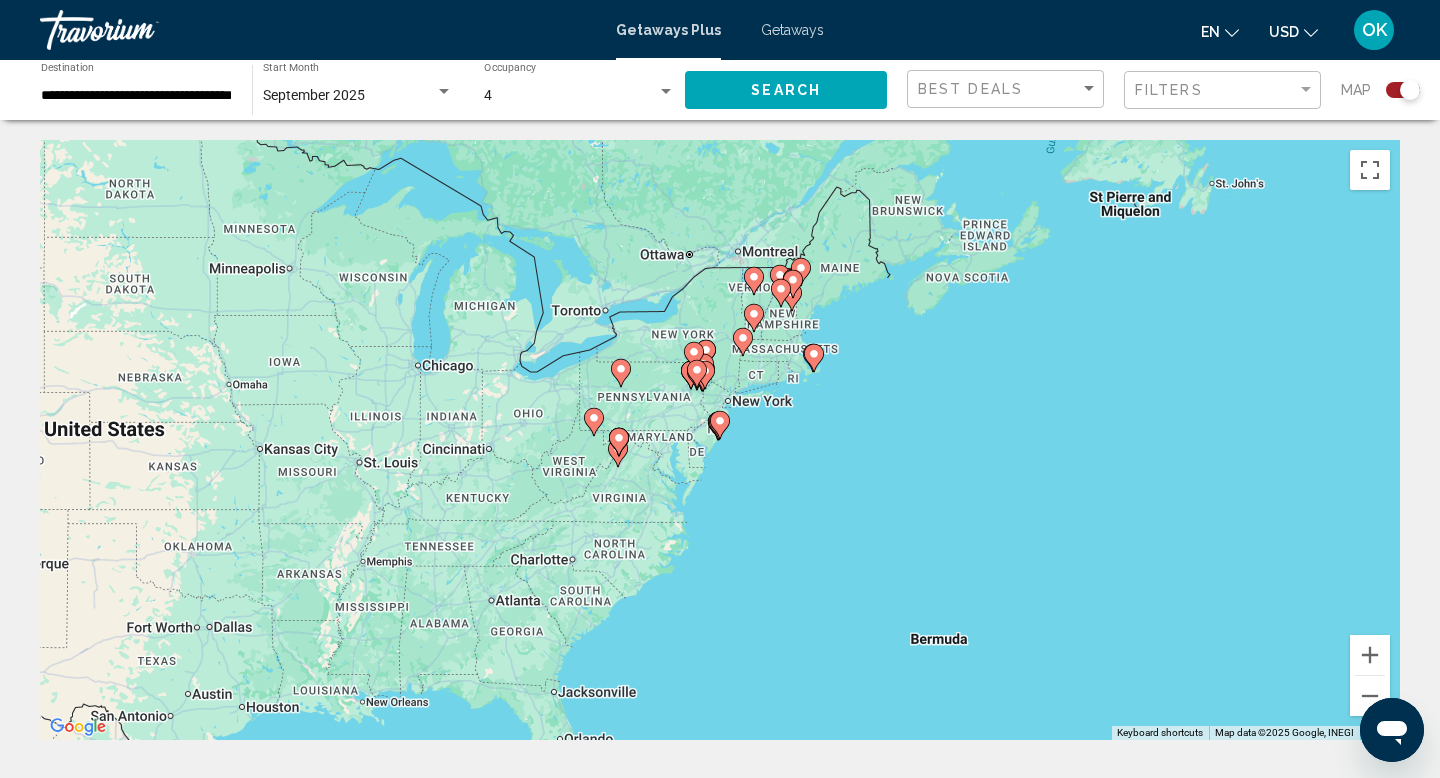 click on "To navigate, press the arrow keys. To activate drag with keyboard, press Alt + Enter. Once in keyboard drag state, use the arrow keys to move the marker. To complete the drag, press the Enter key. To cancel, press Escape." at bounding box center [720, 440] 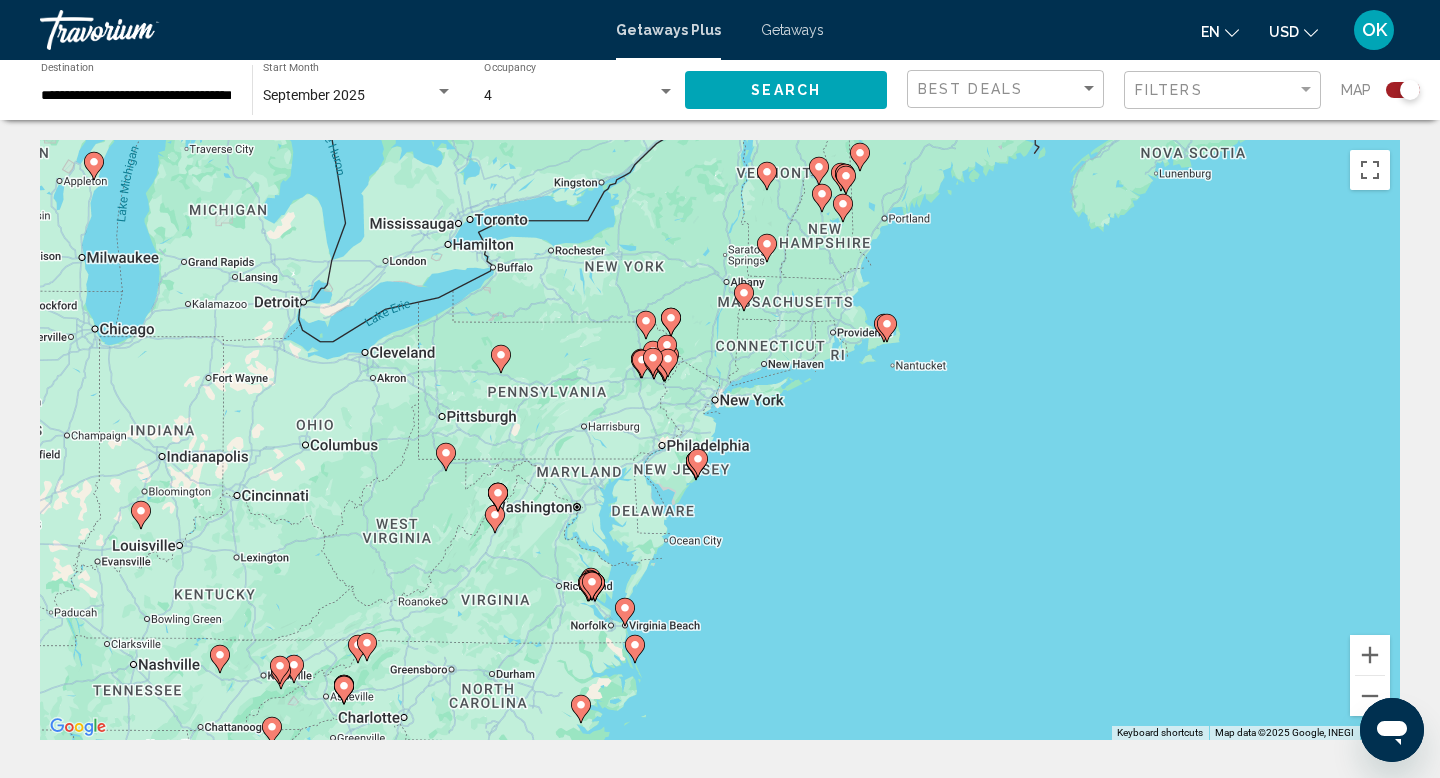click on "To activate drag with keyboard, press Alt + Enter. Once in keyboard drag state, use the arrow keys to move the marker. To complete the drag, press the Enter key. To cancel, press Escape." at bounding box center (720, 440) 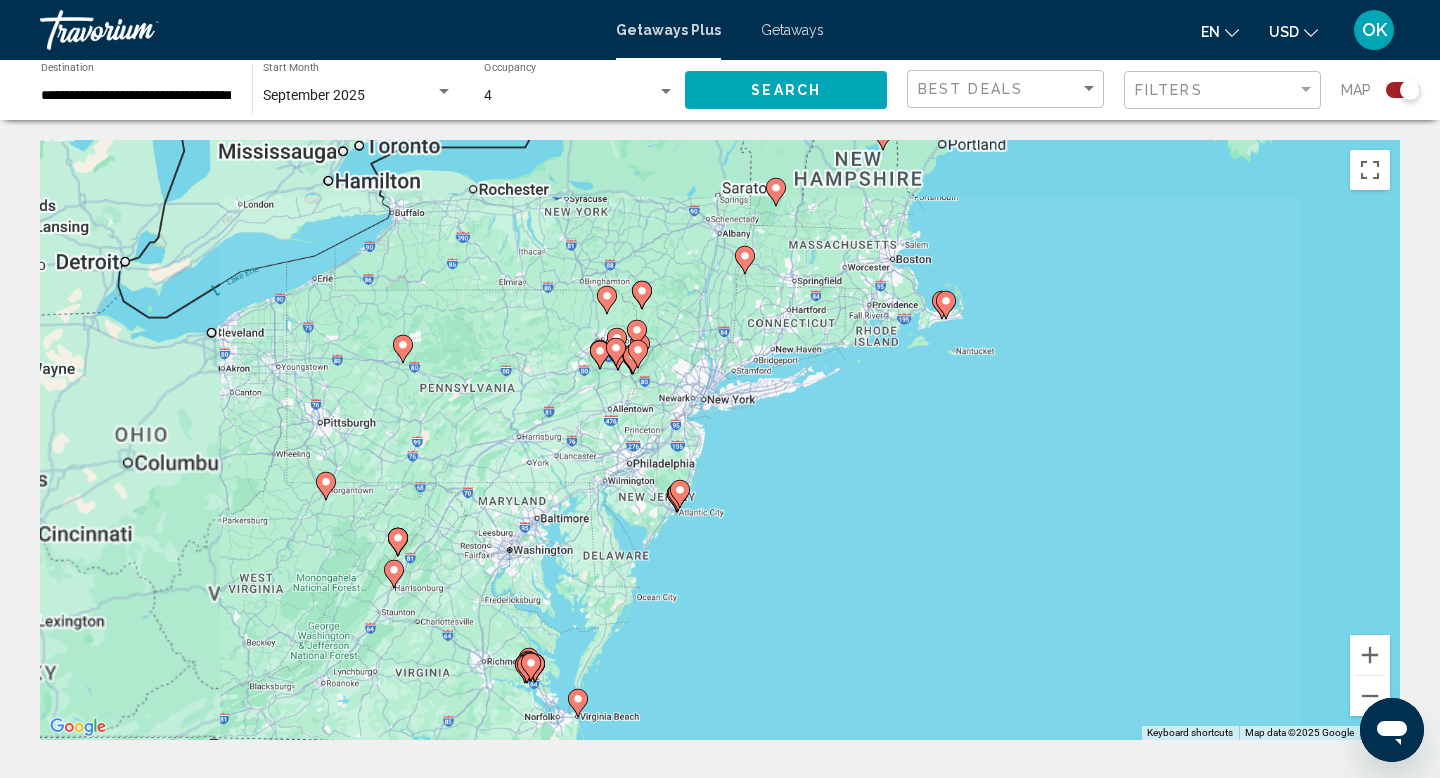 click on "To activate drag with keyboard, press Alt + Enter. Once in keyboard drag state, use the arrow keys to move the marker. To complete the drag, press the Enter key. To cancel, press Escape." at bounding box center (720, 440) 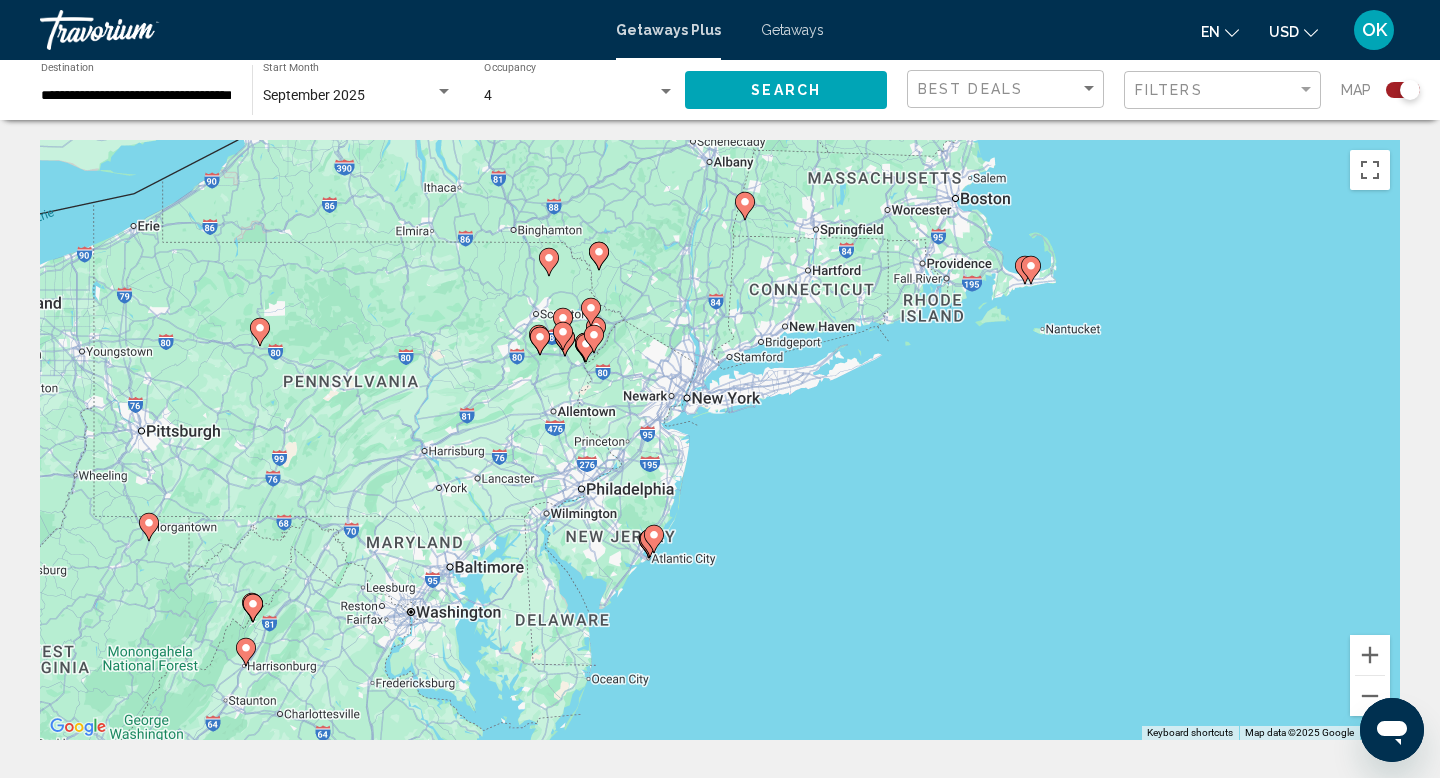 click on "To activate drag with keyboard, press Alt + Enter. Once in keyboard drag state, use the arrow keys to move the marker. To complete the drag, press the Enter key. To cancel, press Escape." at bounding box center (720, 440) 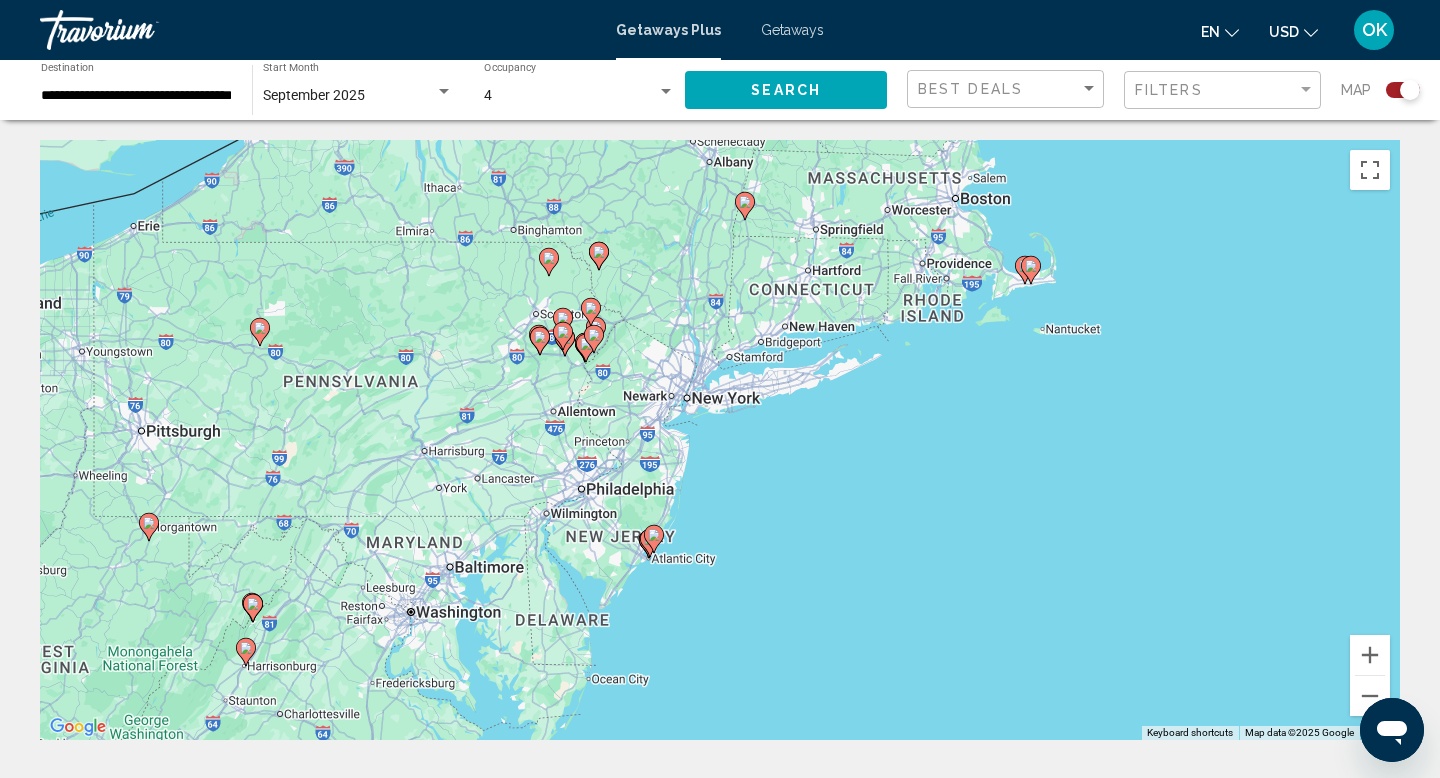 click on "To activate drag with keyboard, press Alt + Enter. Once in keyboard drag state, use the arrow keys to move the marker. To complete the drag, press the Enter key. To cancel, press Escape." at bounding box center (720, 440) 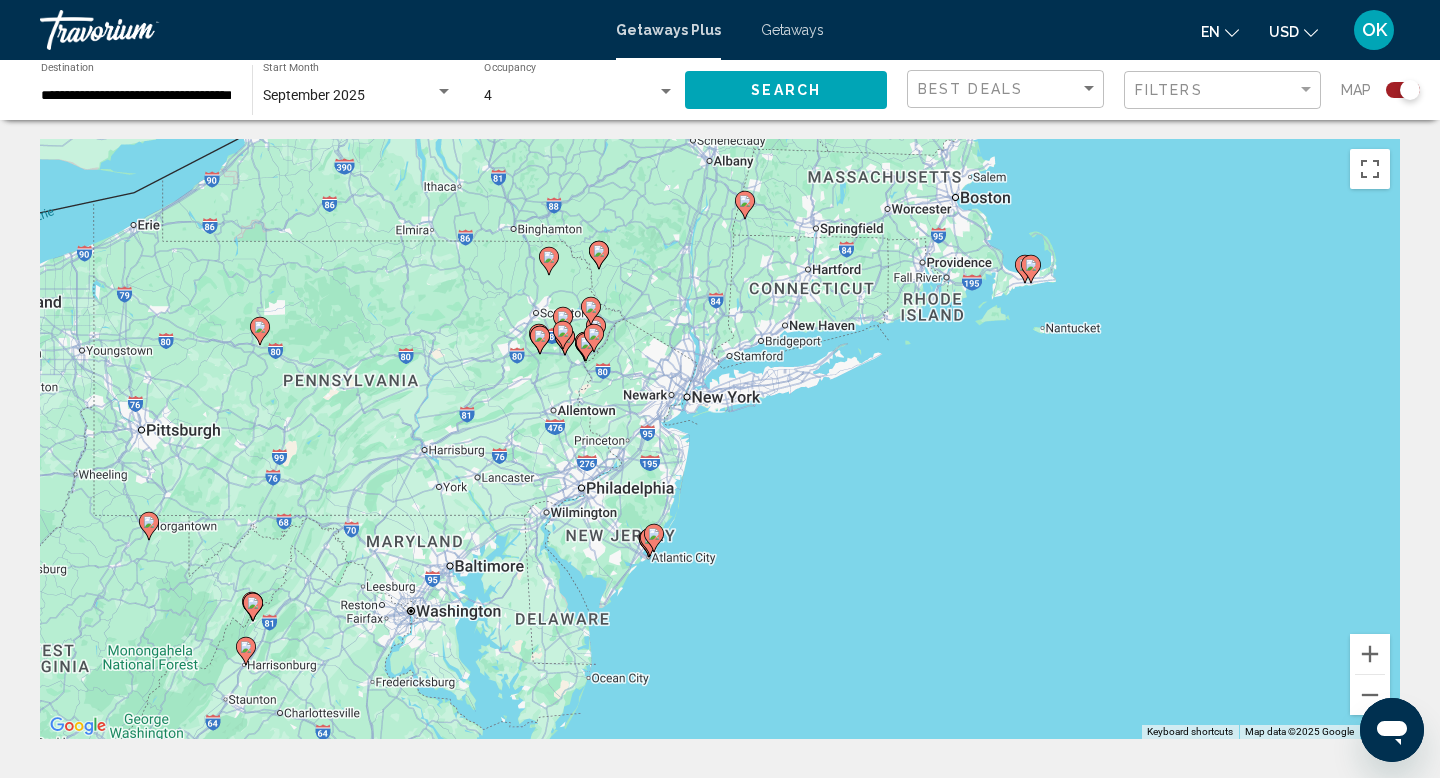 scroll, scrollTop: 0, scrollLeft: 0, axis: both 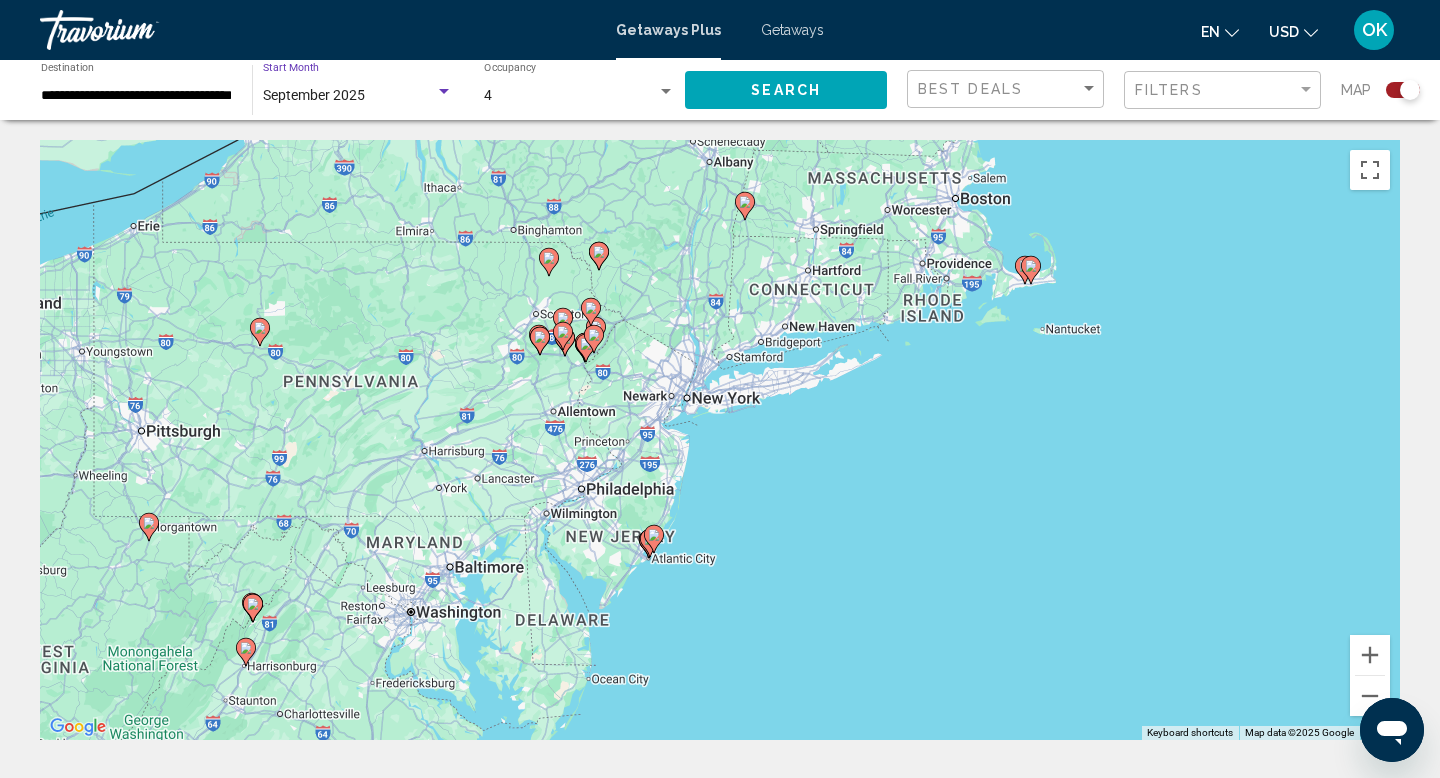 click on "September 2025" at bounding box center [349, 96] 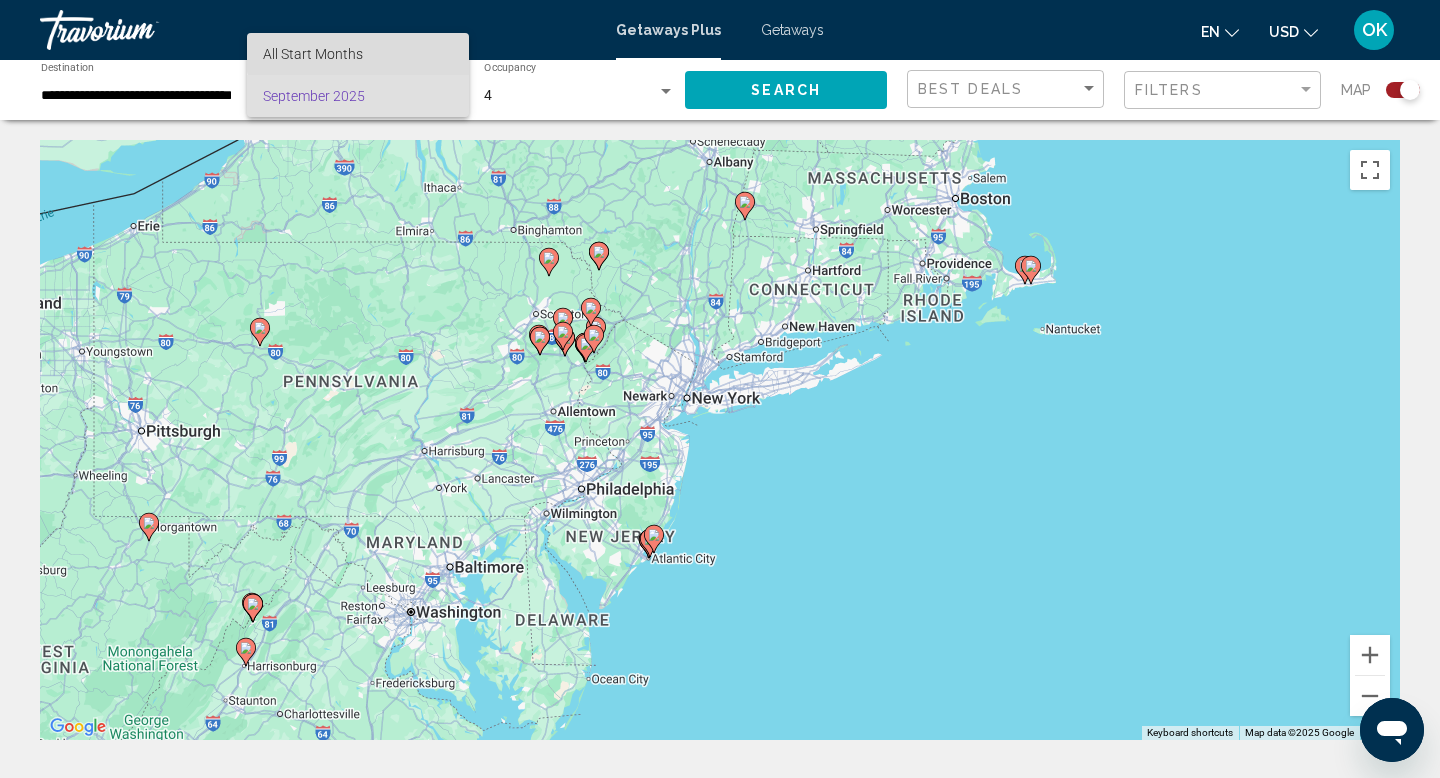 click on "All Start Months" at bounding box center (358, 54) 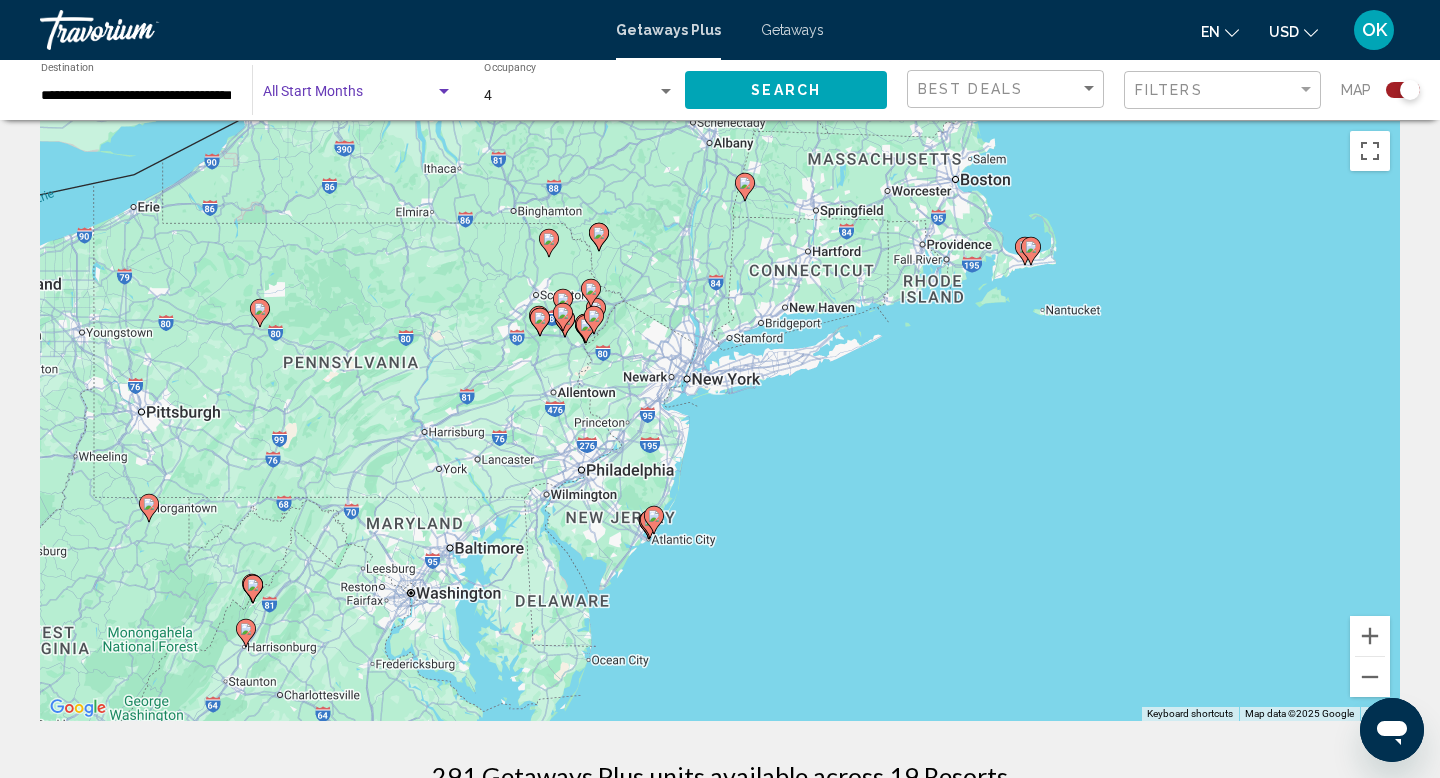 scroll, scrollTop: 0, scrollLeft: 0, axis: both 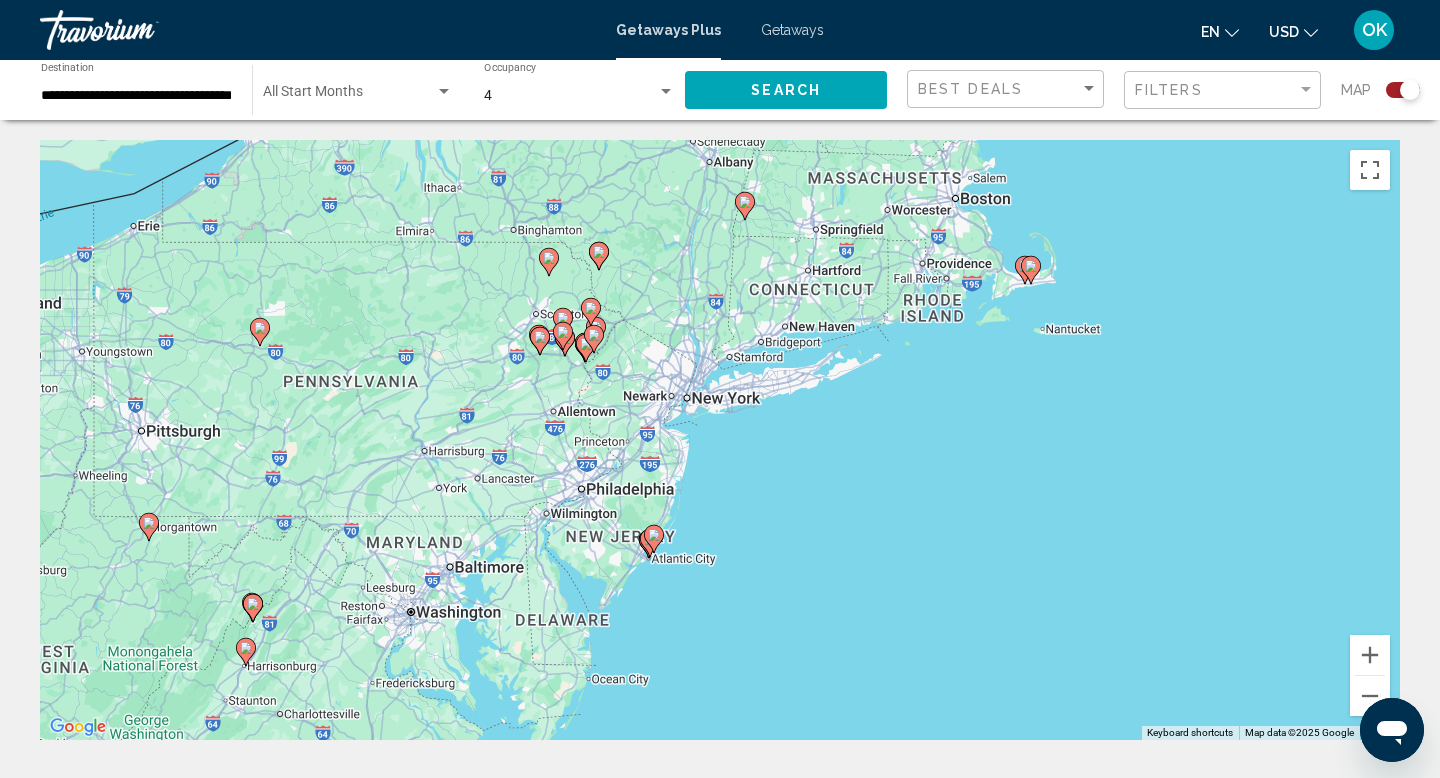 click on "Search" 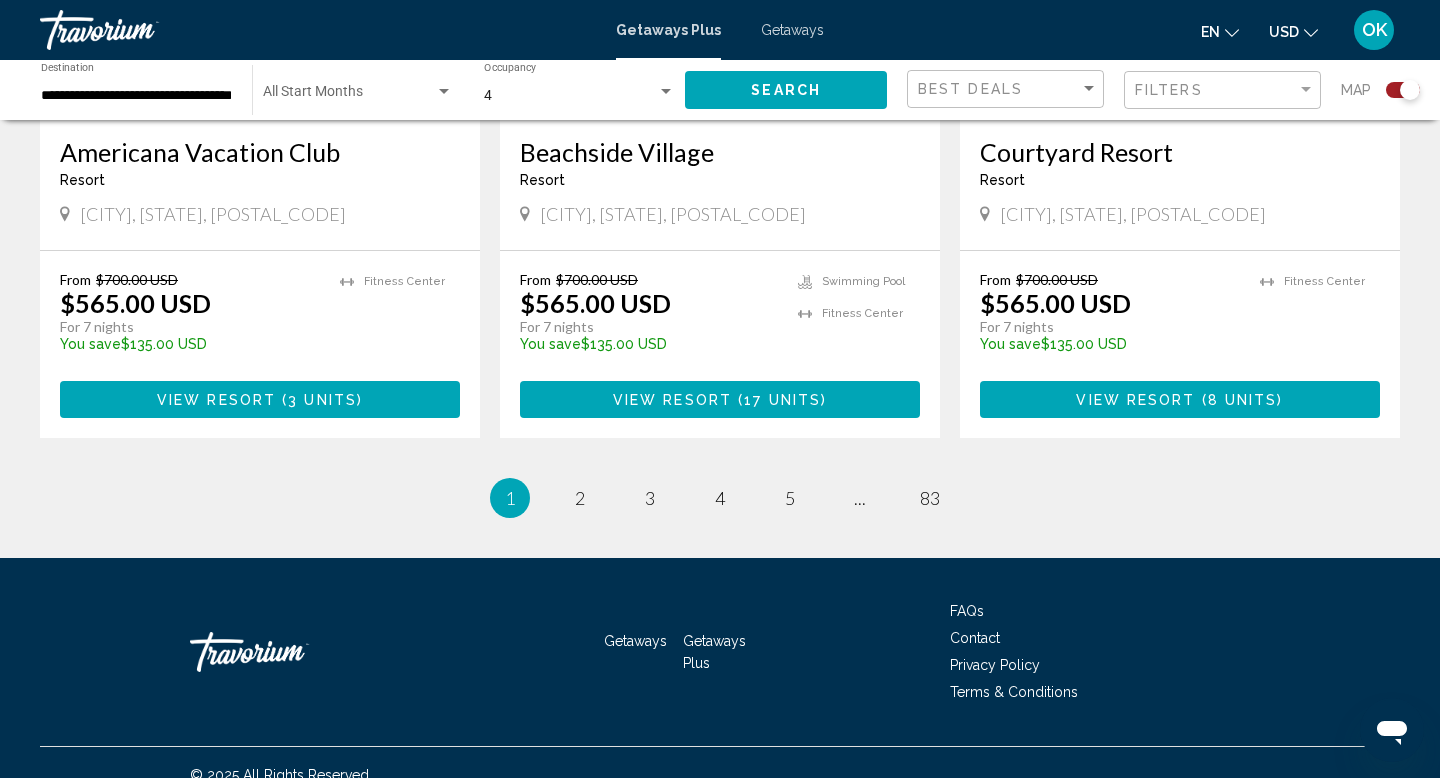 scroll, scrollTop: 3100, scrollLeft: 0, axis: vertical 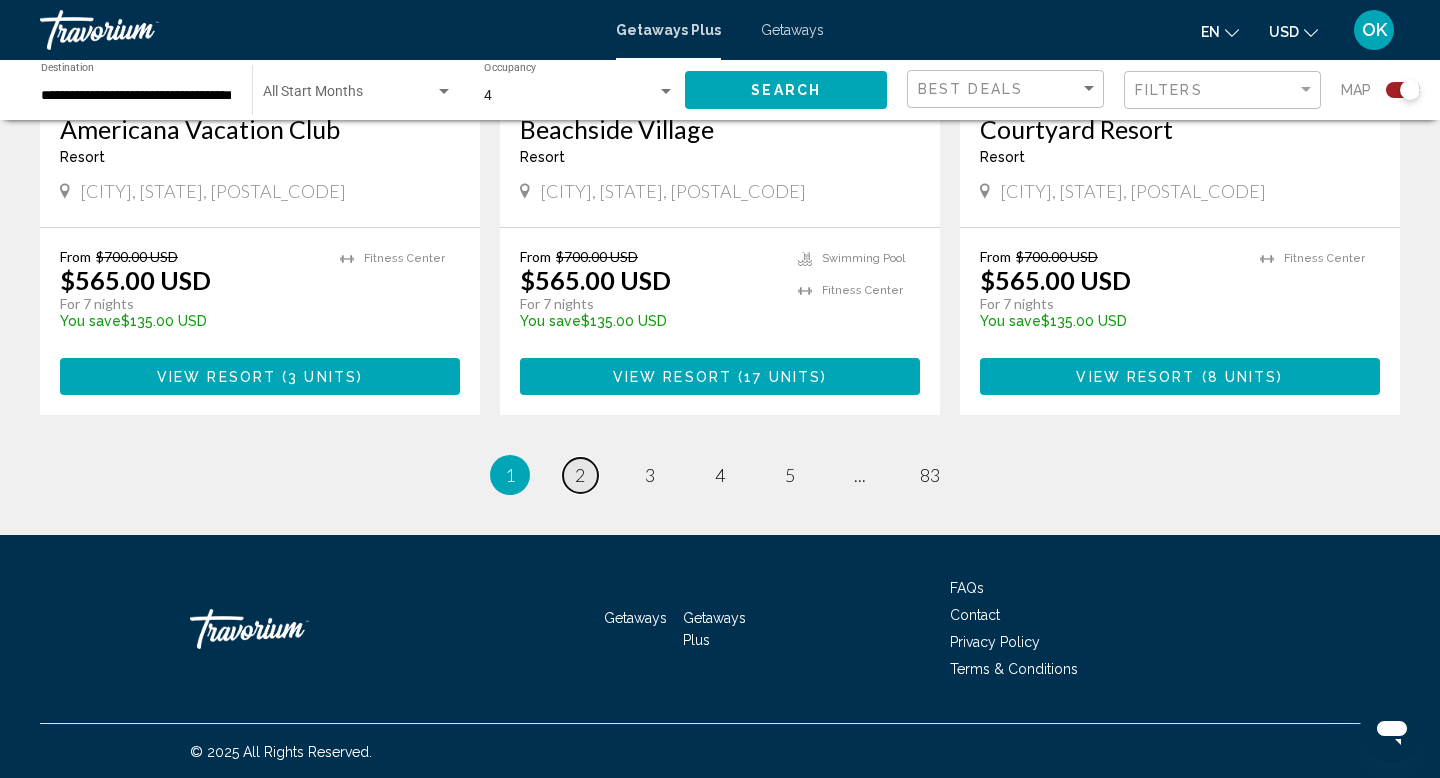 click on "2" at bounding box center (580, 475) 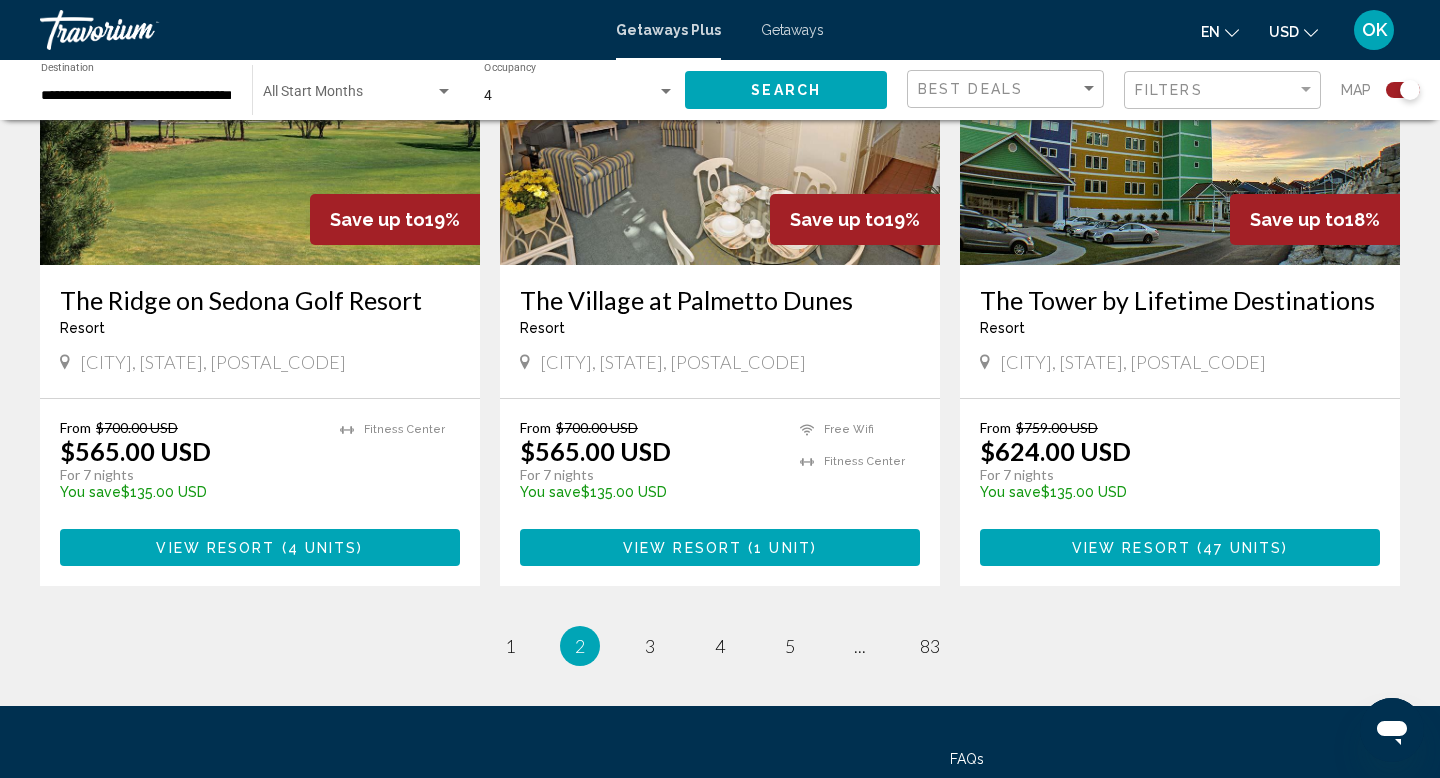 scroll, scrollTop: 3160, scrollLeft: 0, axis: vertical 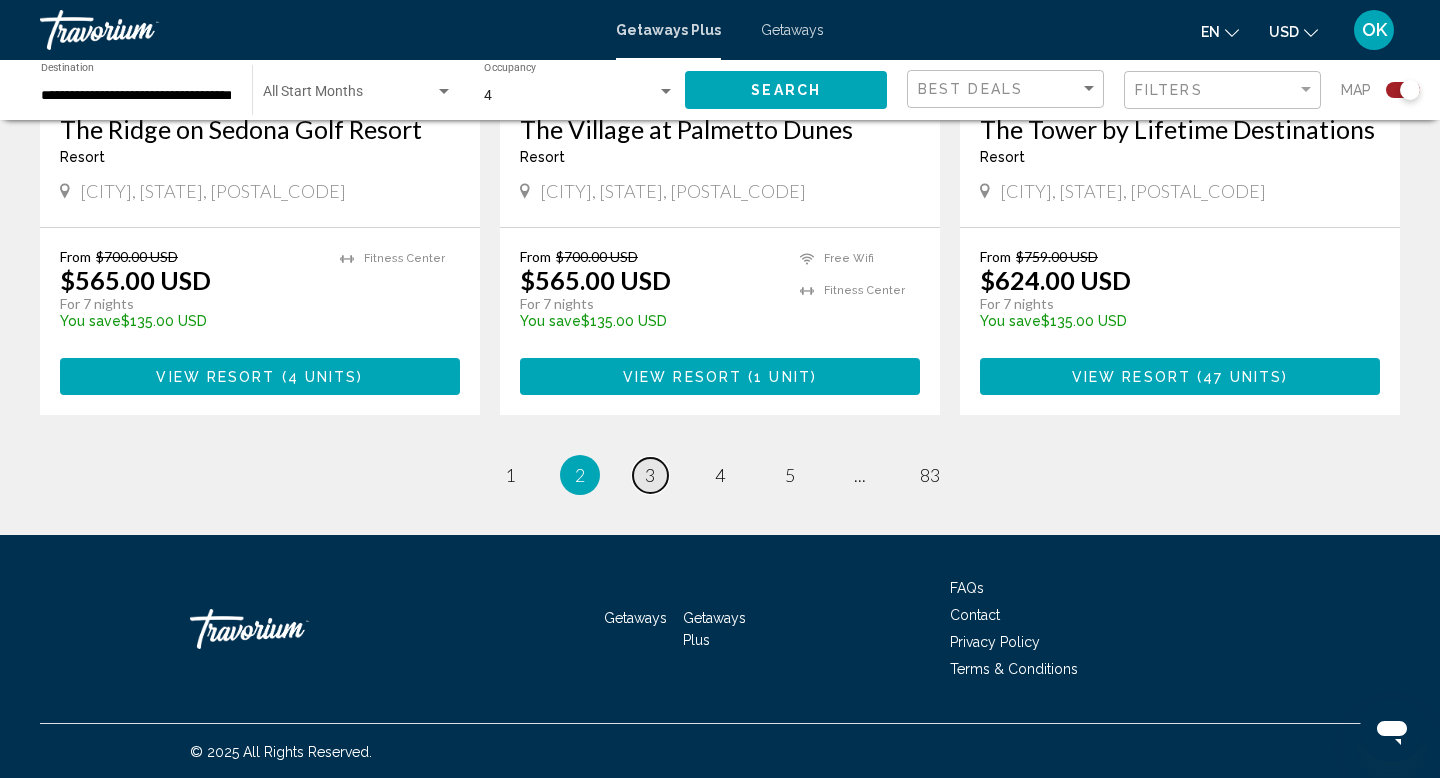 click on "3" at bounding box center [650, 475] 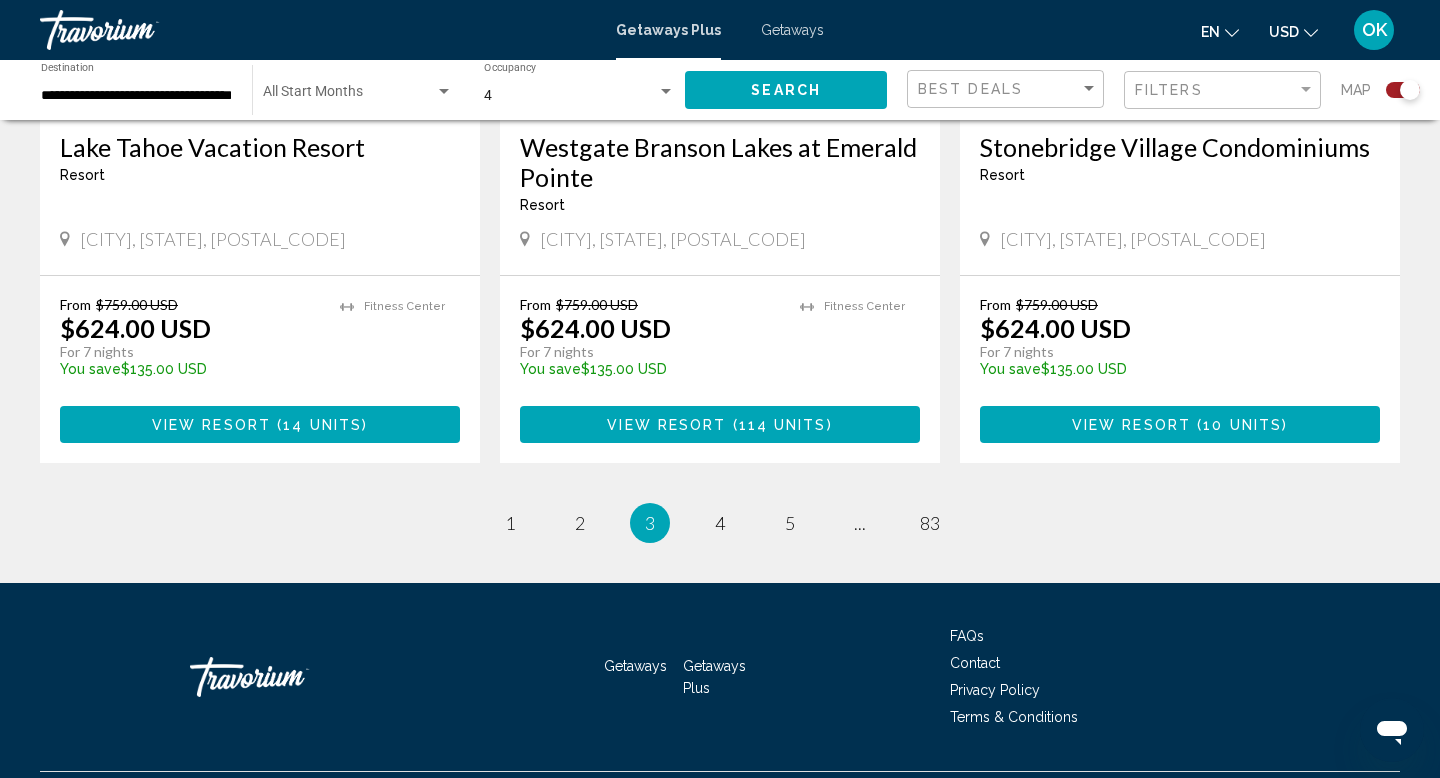 scroll, scrollTop: 3190, scrollLeft: 0, axis: vertical 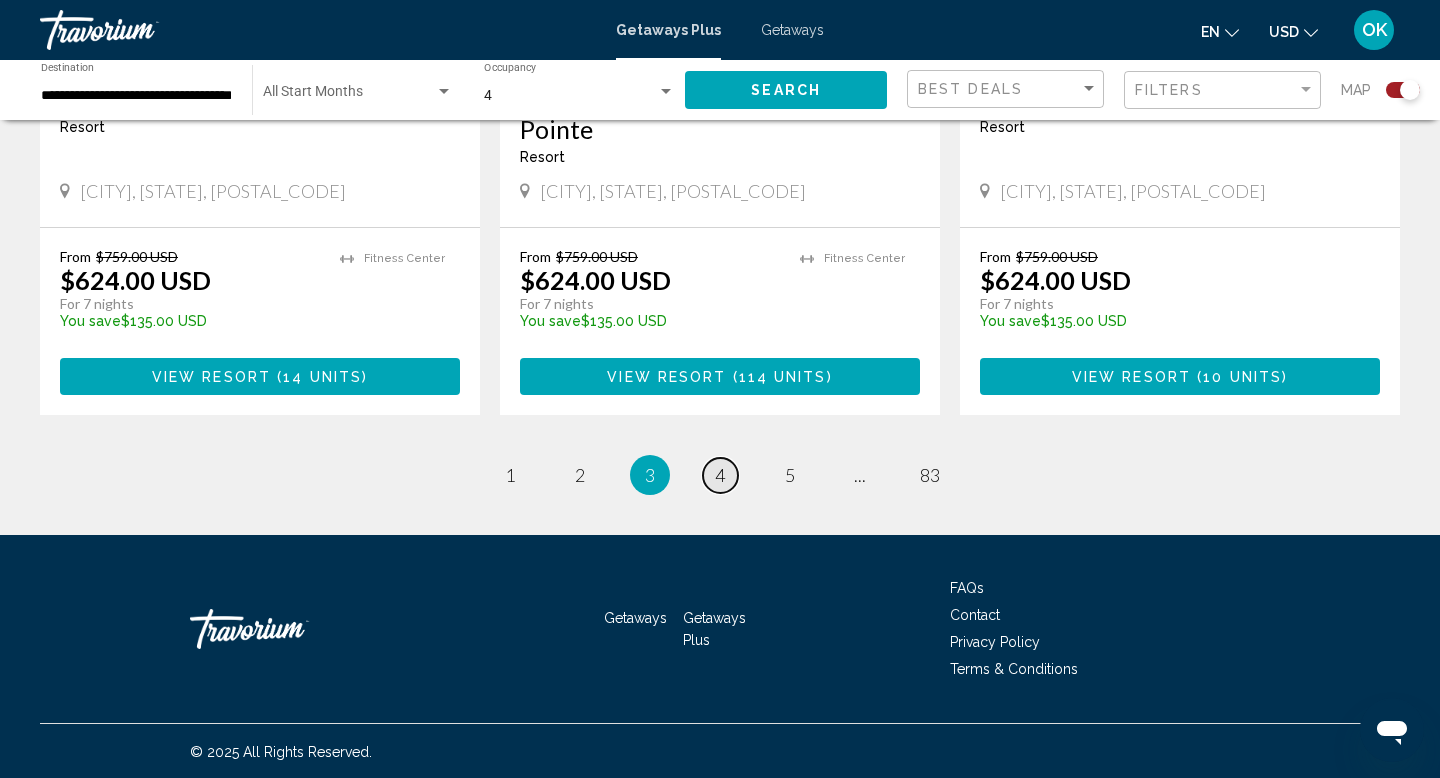 click on "4" at bounding box center (720, 475) 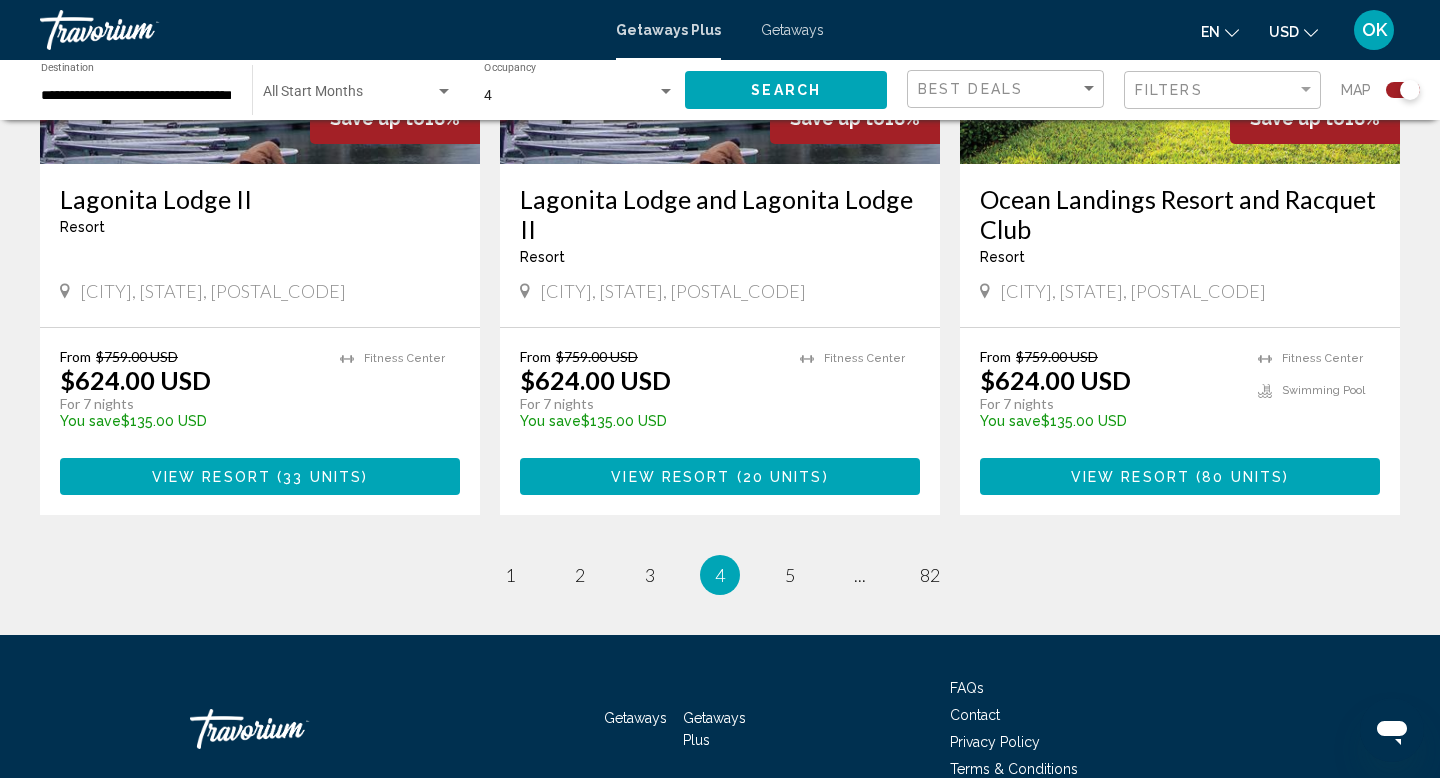 scroll, scrollTop: 3190, scrollLeft: 0, axis: vertical 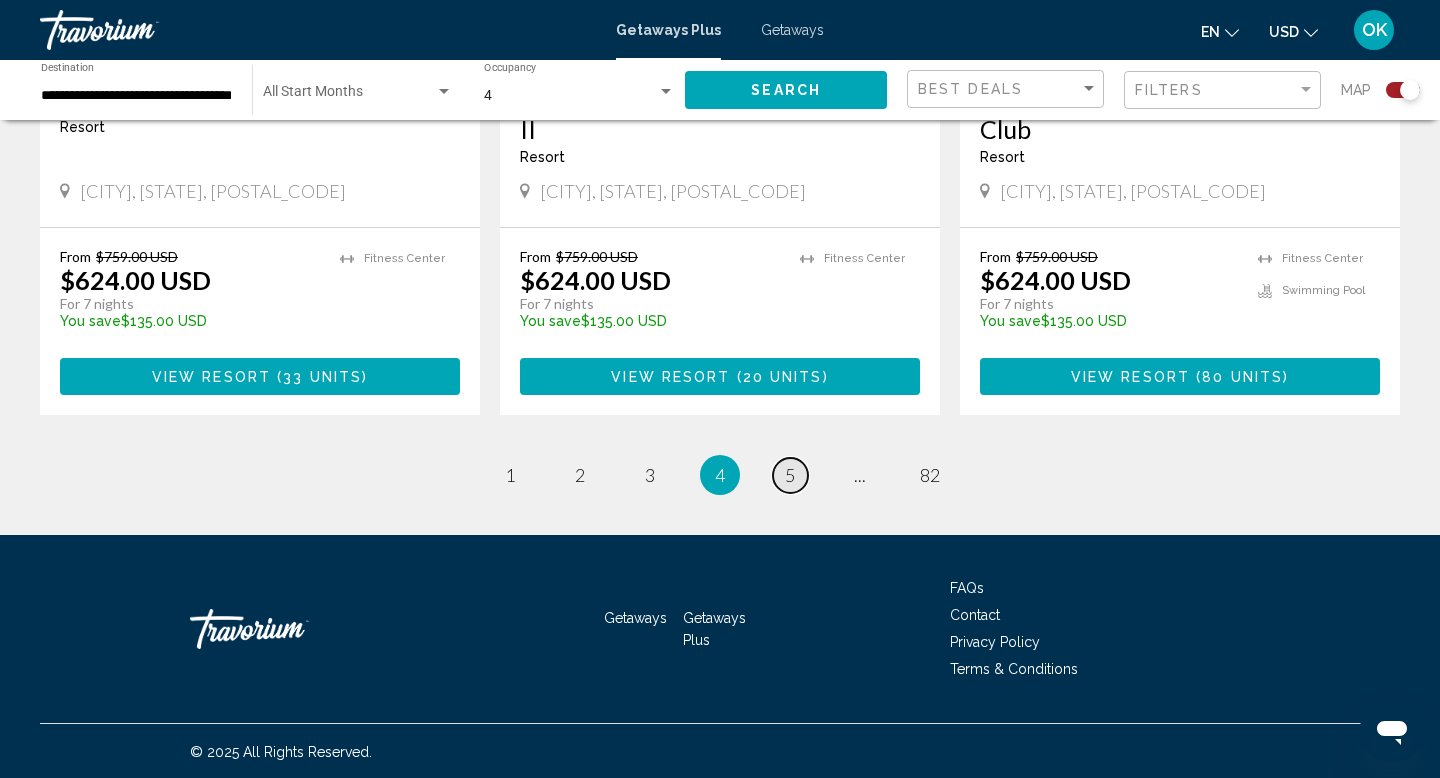 click on "5" at bounding box center (790, 475) 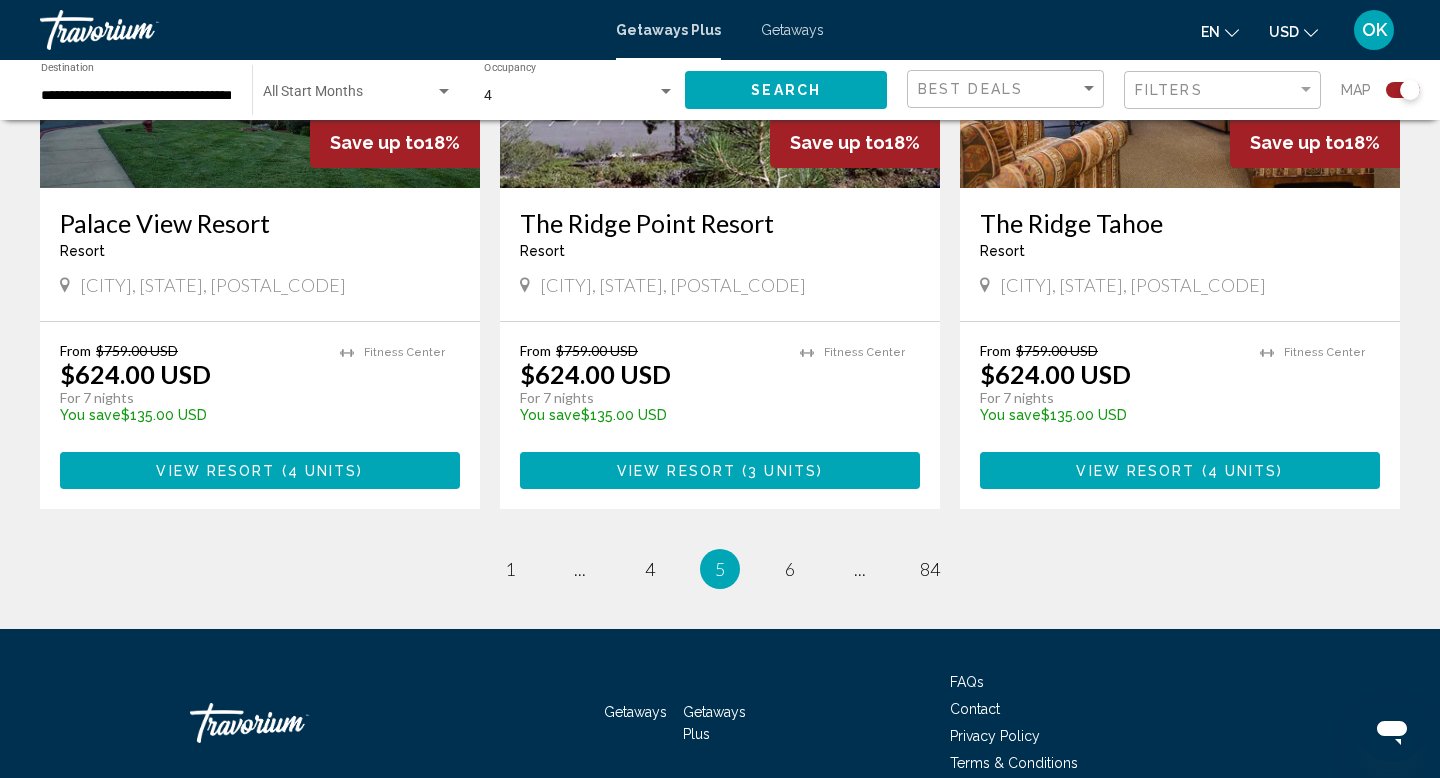 scroll, scrollTop: 3130, scrollLeft: 0, axis: vertical 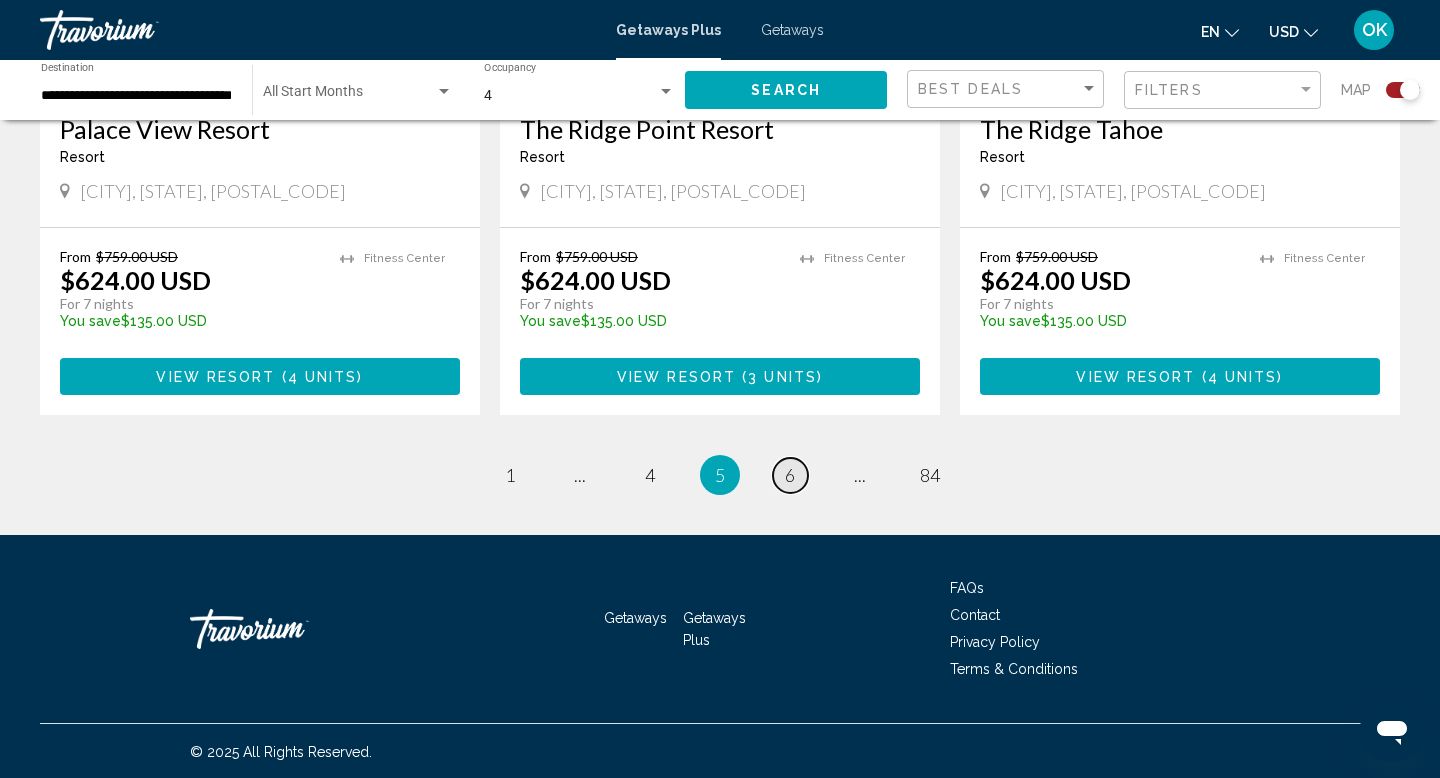 click on "6" at bounding box center [790, 475] 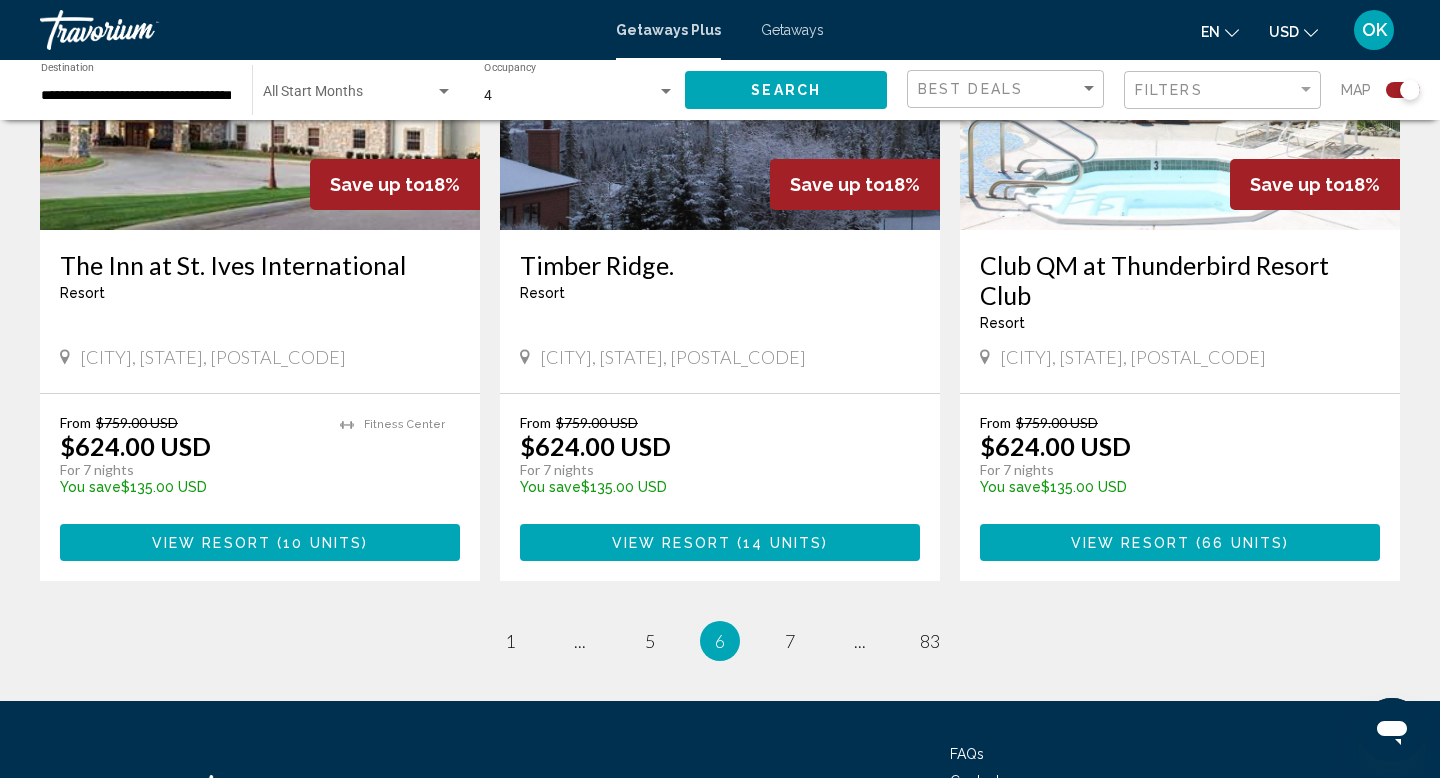 scroll, scrollTop: 3160, scrollLeft: 0, axis: vertical 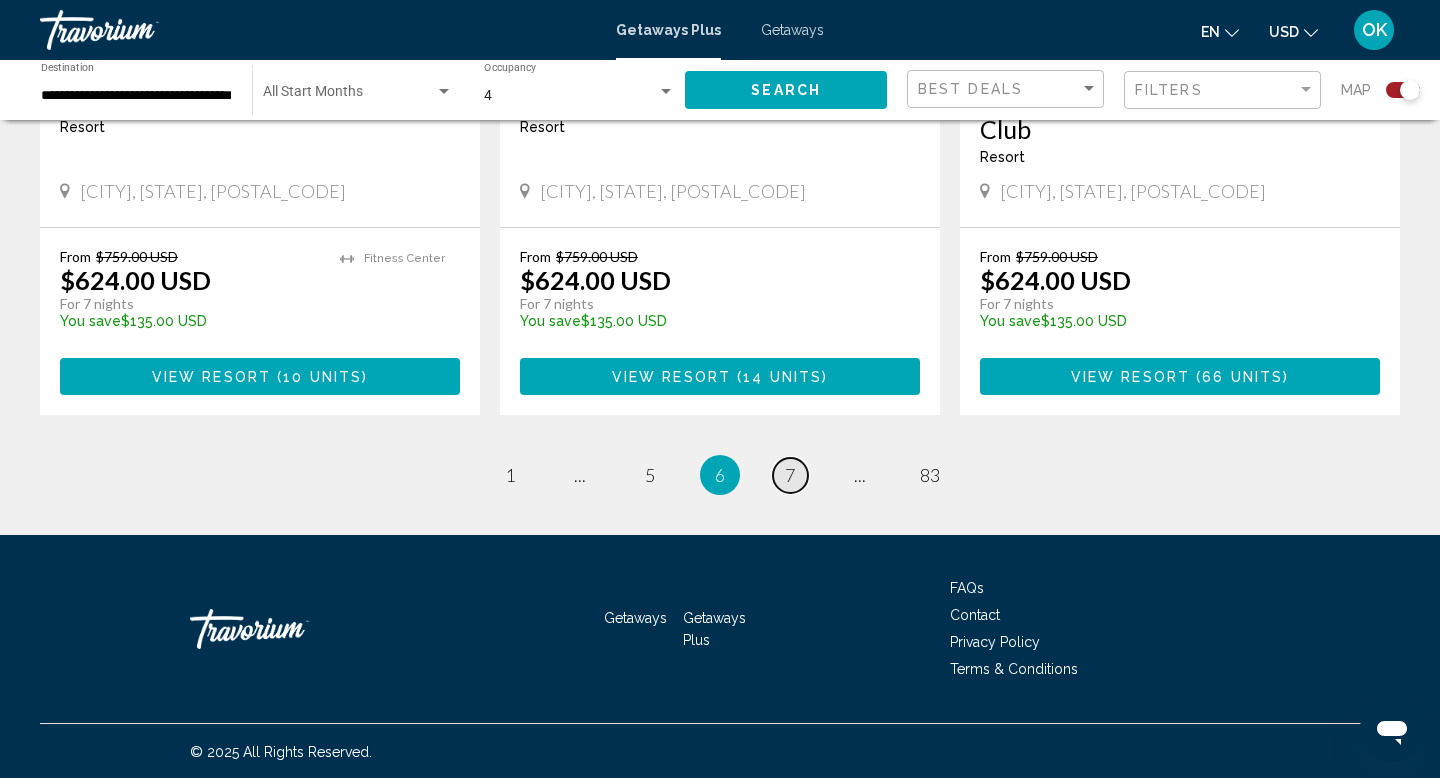 click on "7" at bounding box center (790, 475) 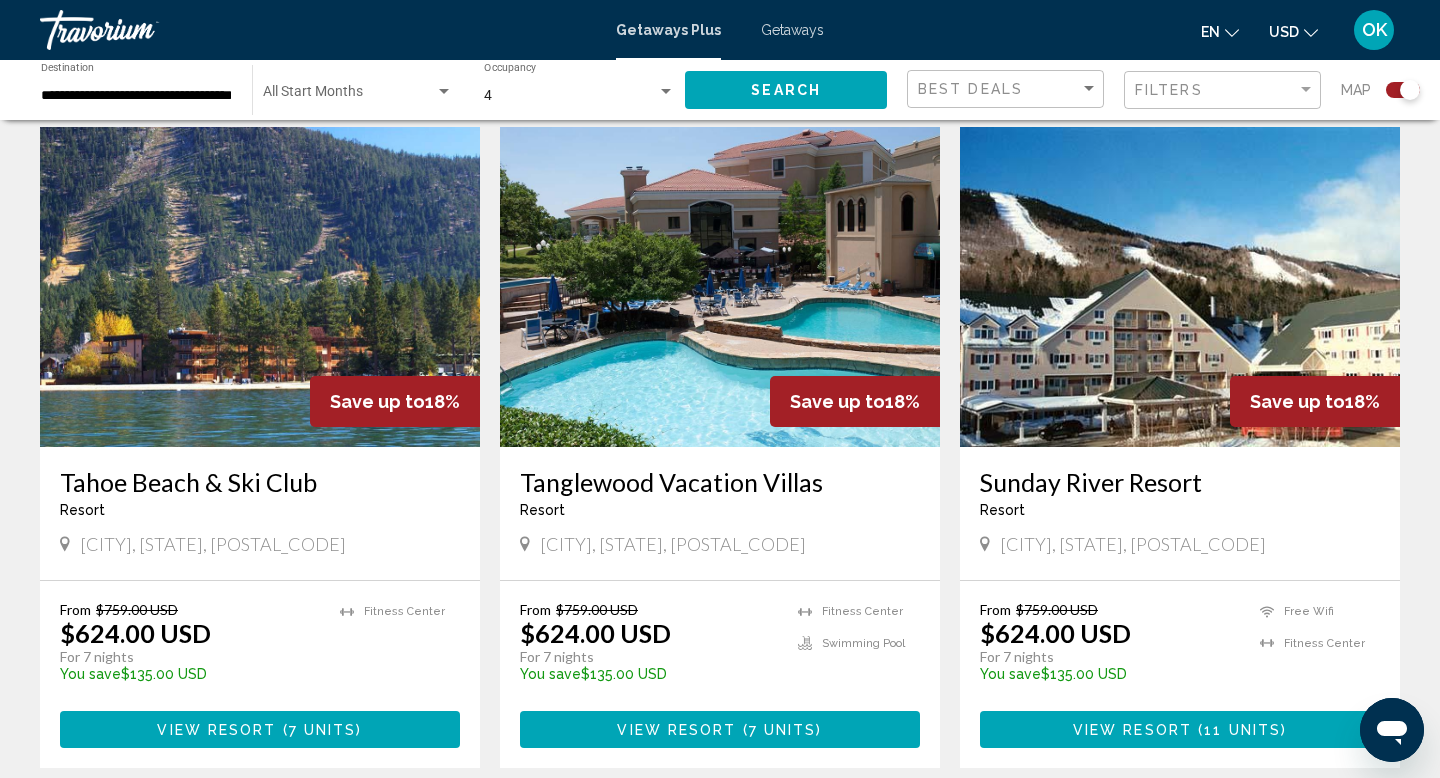 scroll, scrollTop: 706, scrollLeft: 0, axis: vertical 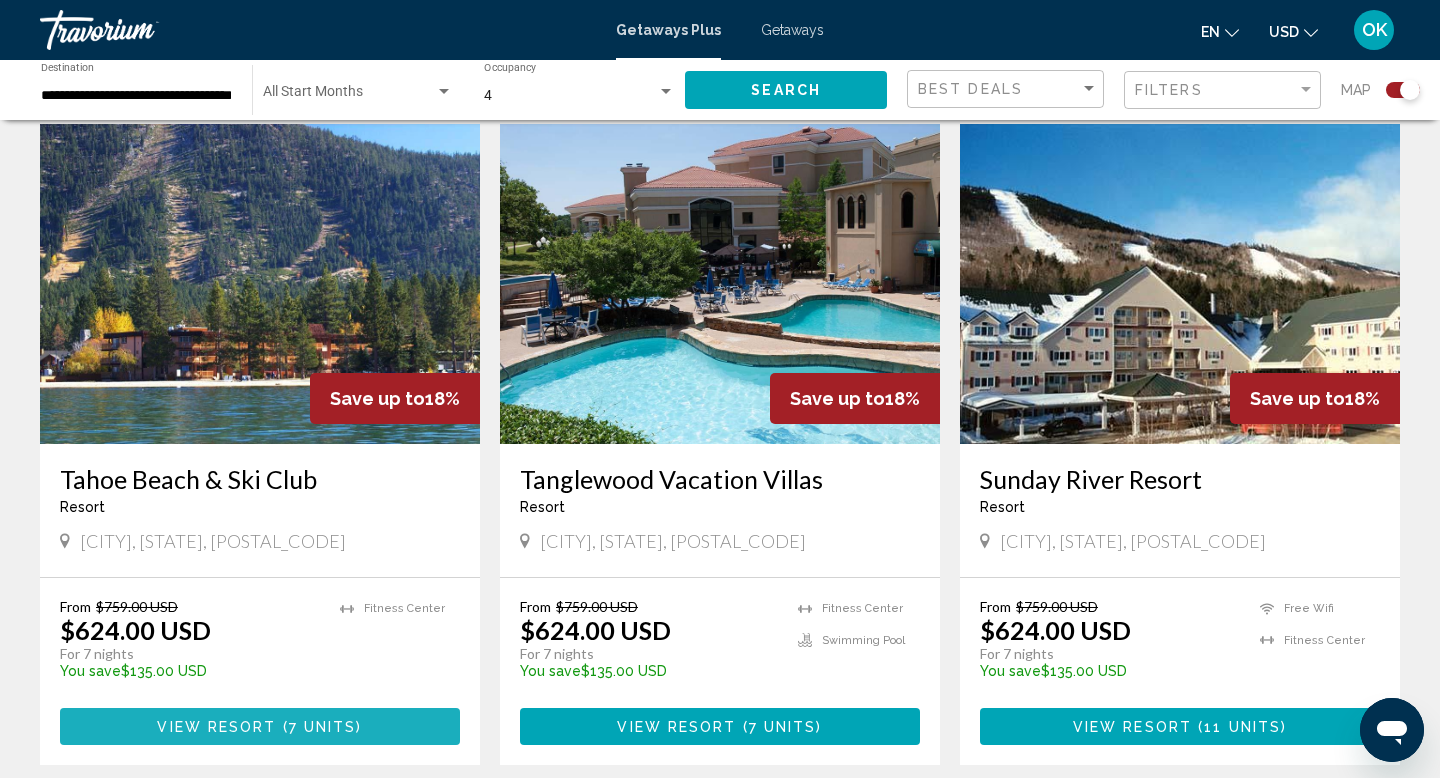 click on "View Resort" at bounding box center [216, 727] 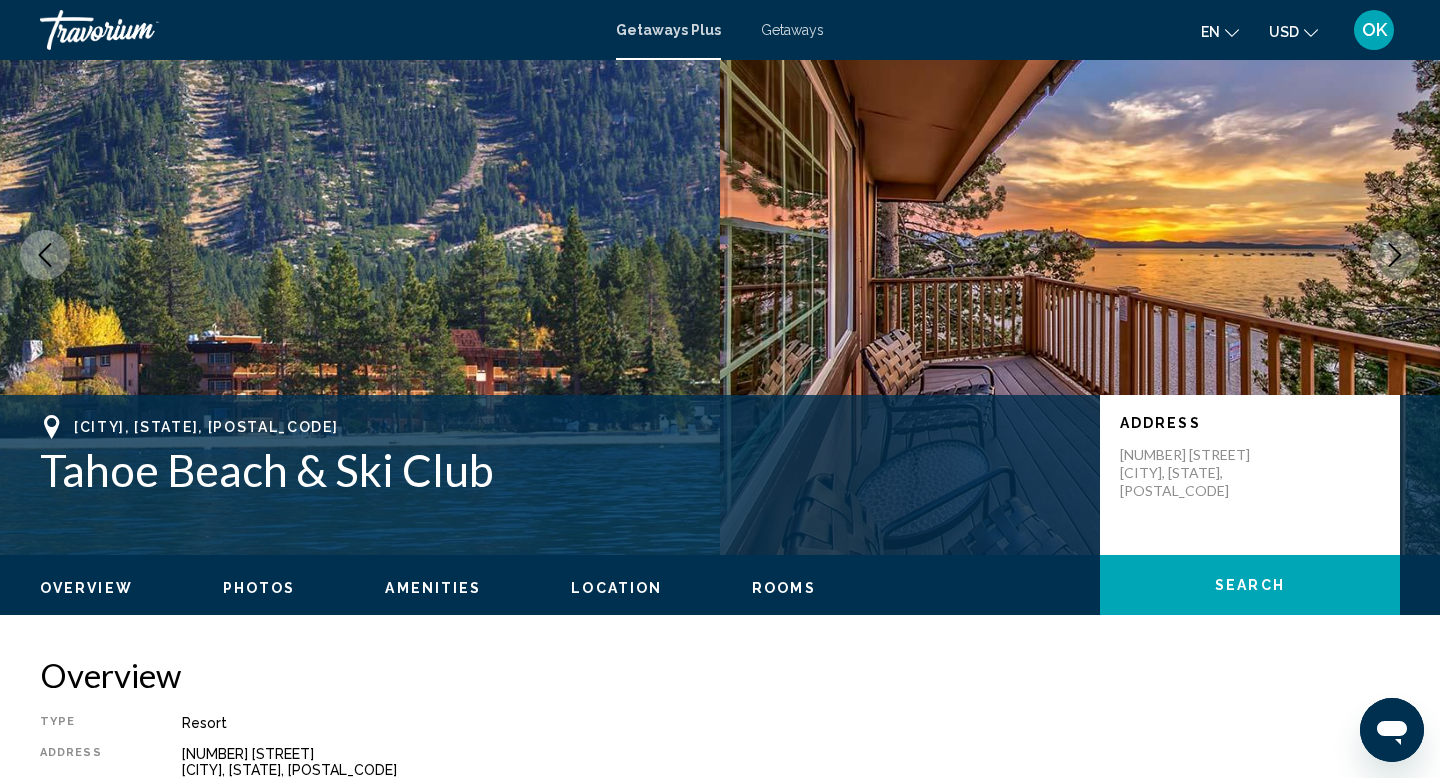 scroll, scrollTop: 0, scrollLeft: 0, axis: both 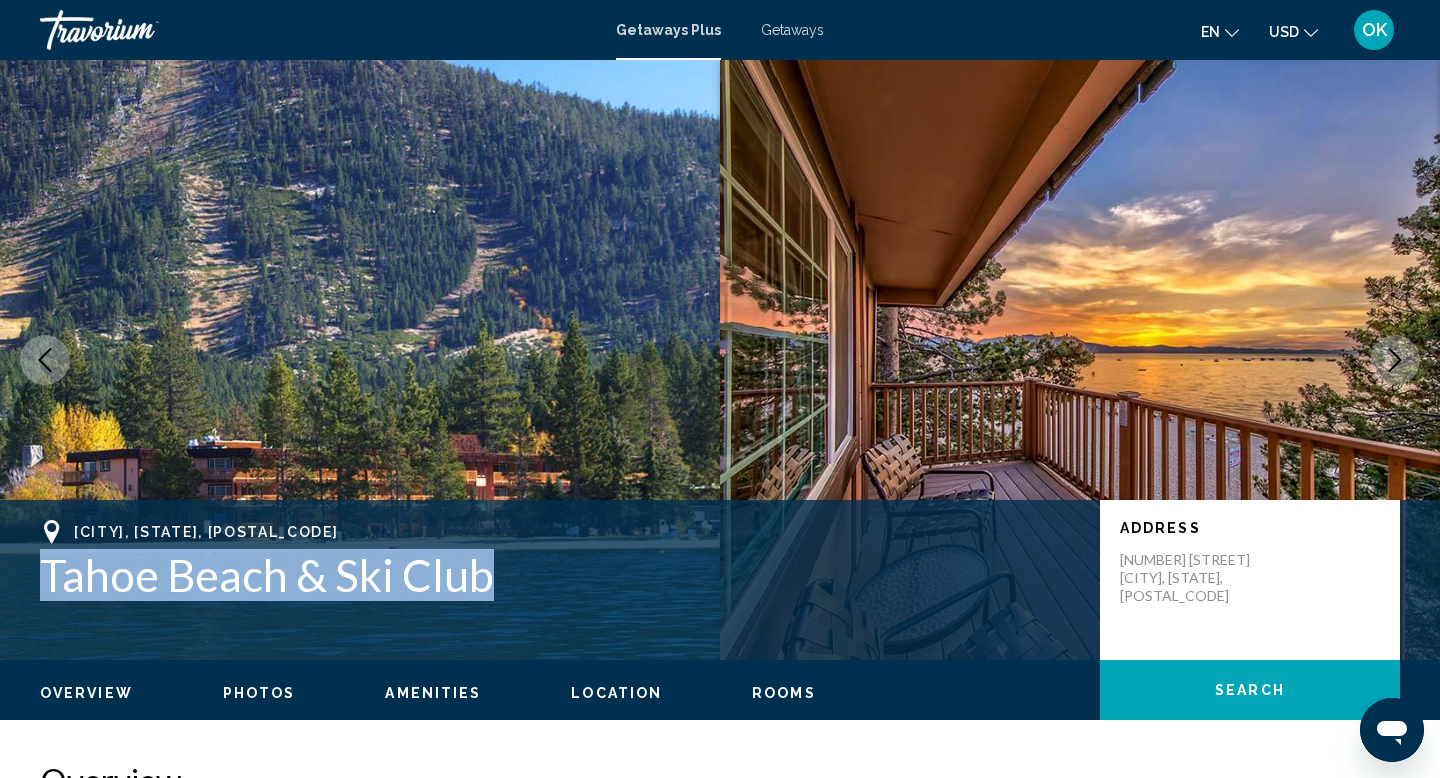 drag, startPoint x: 47, startPoint y: 582, endPoint x: 483, endPoint y: 589, distance: 436.05618 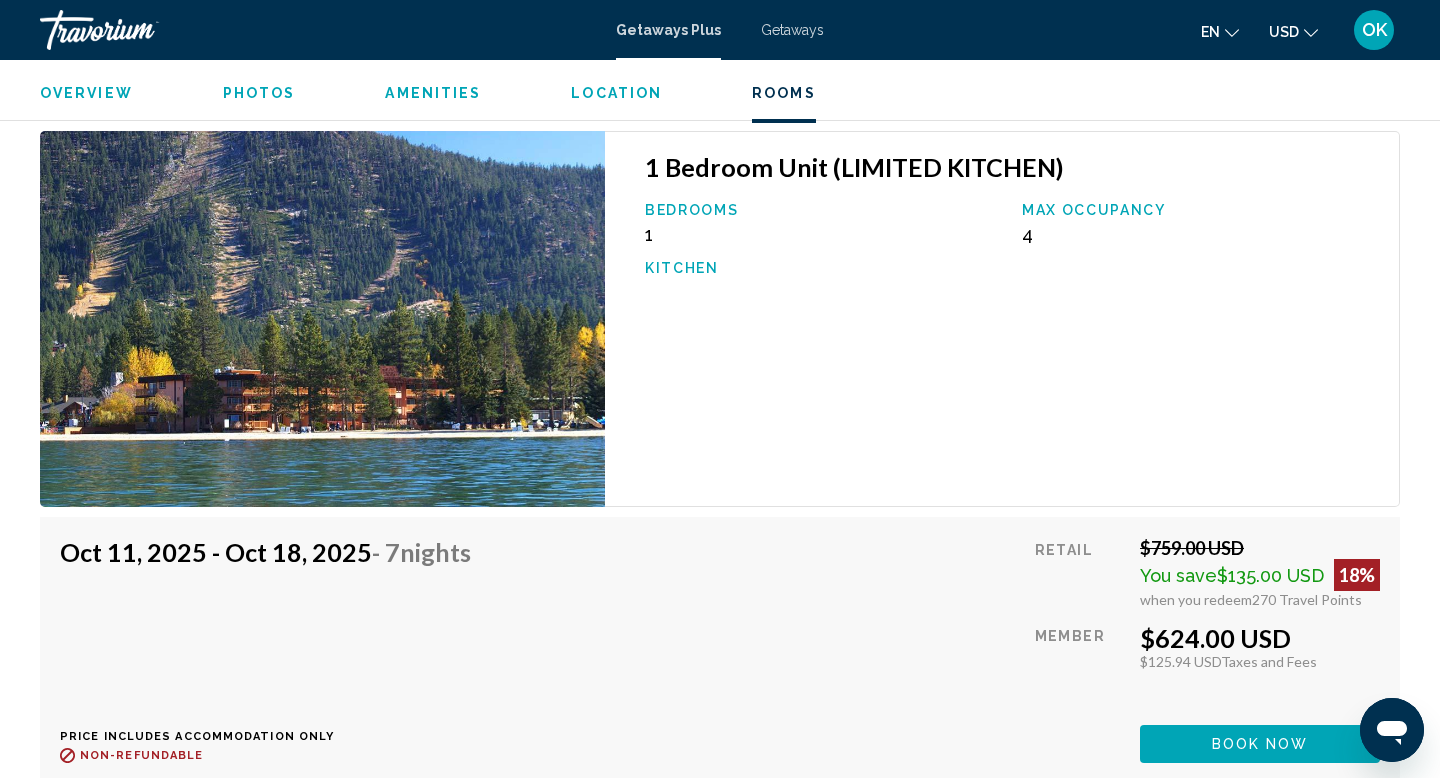 scroll, scrollTop: 3172, scrollLeft: 0, axis: vertical 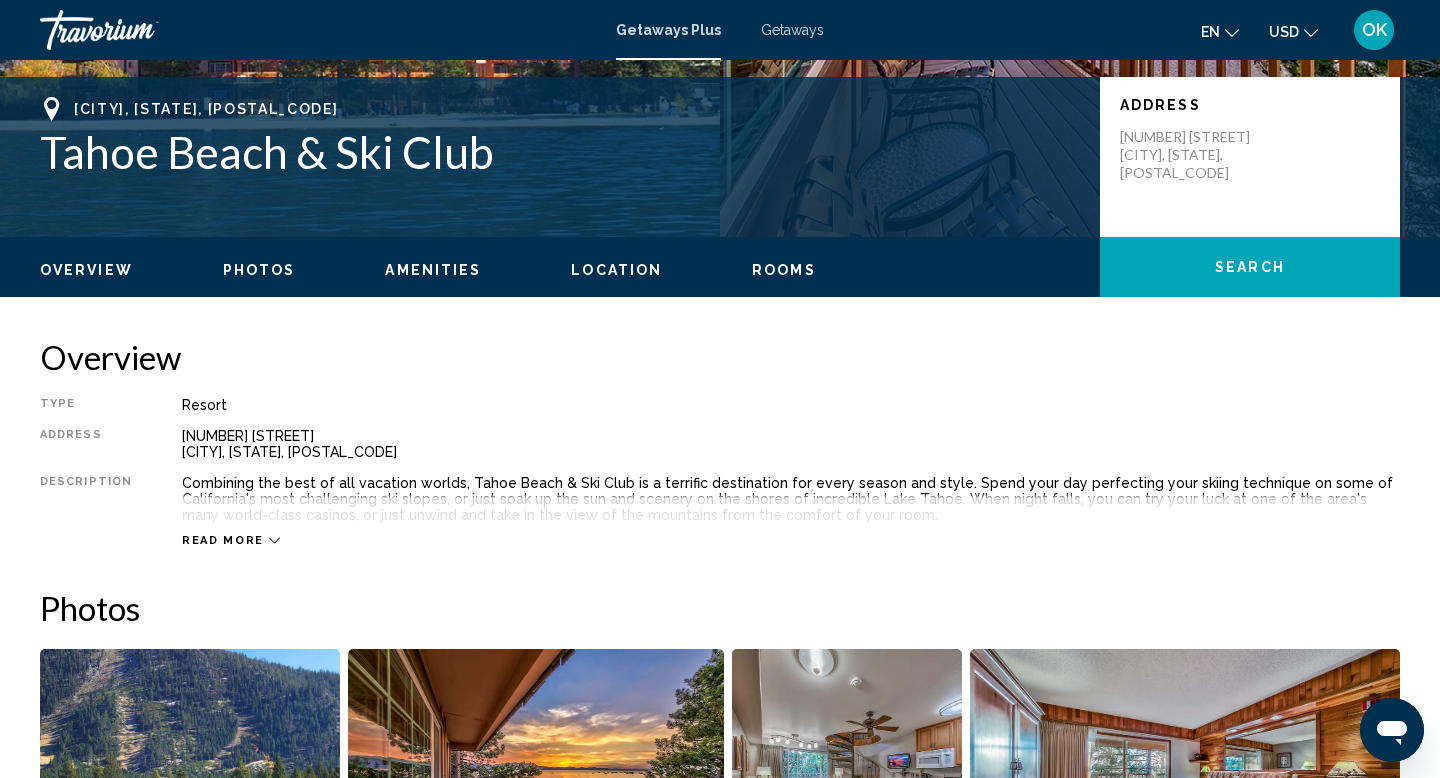 click on "Rooms" at bounding box center [784, 270] 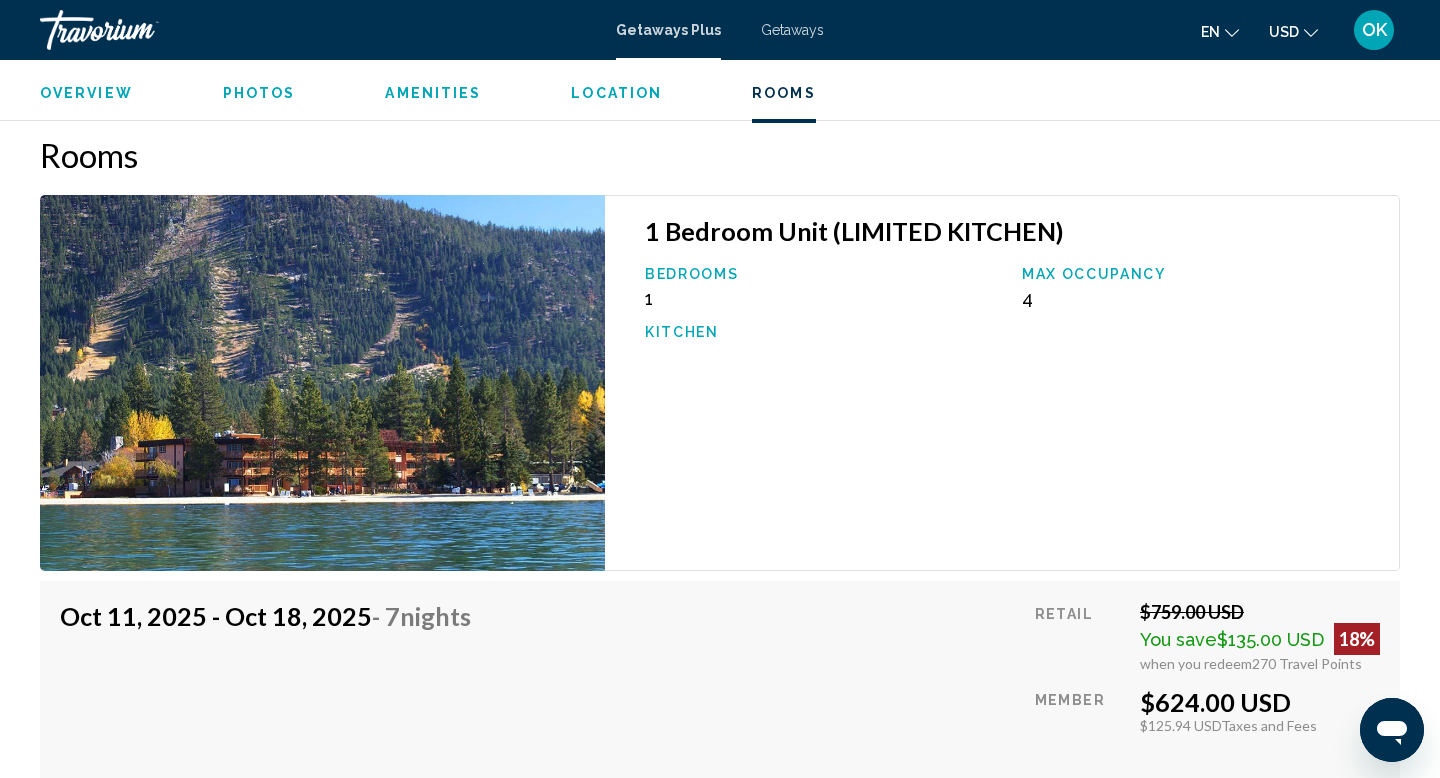 scroll, scrollTop: 3111, scrollLeft: 0, axis: vertical 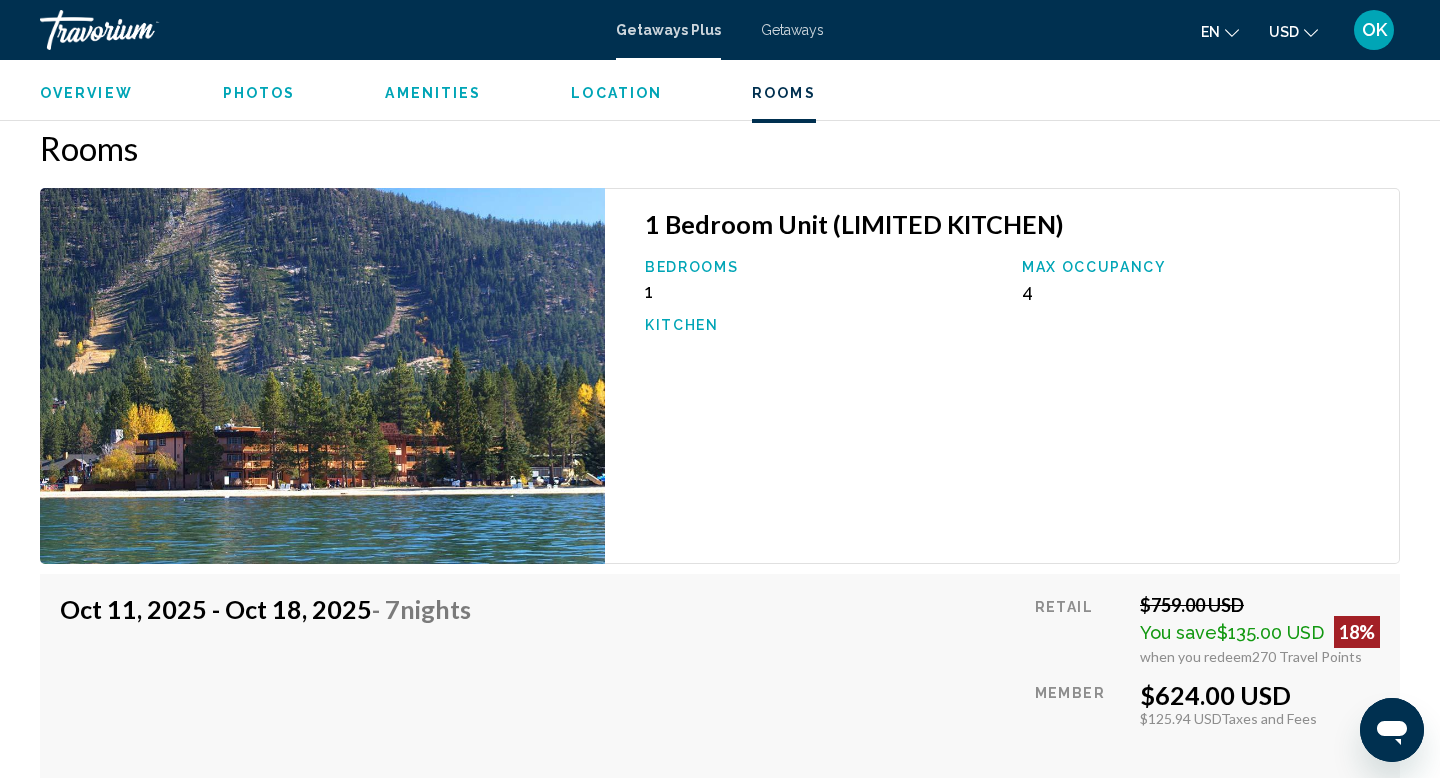 click on "Max Occupancy 4" at bounding box center [1200, 280] 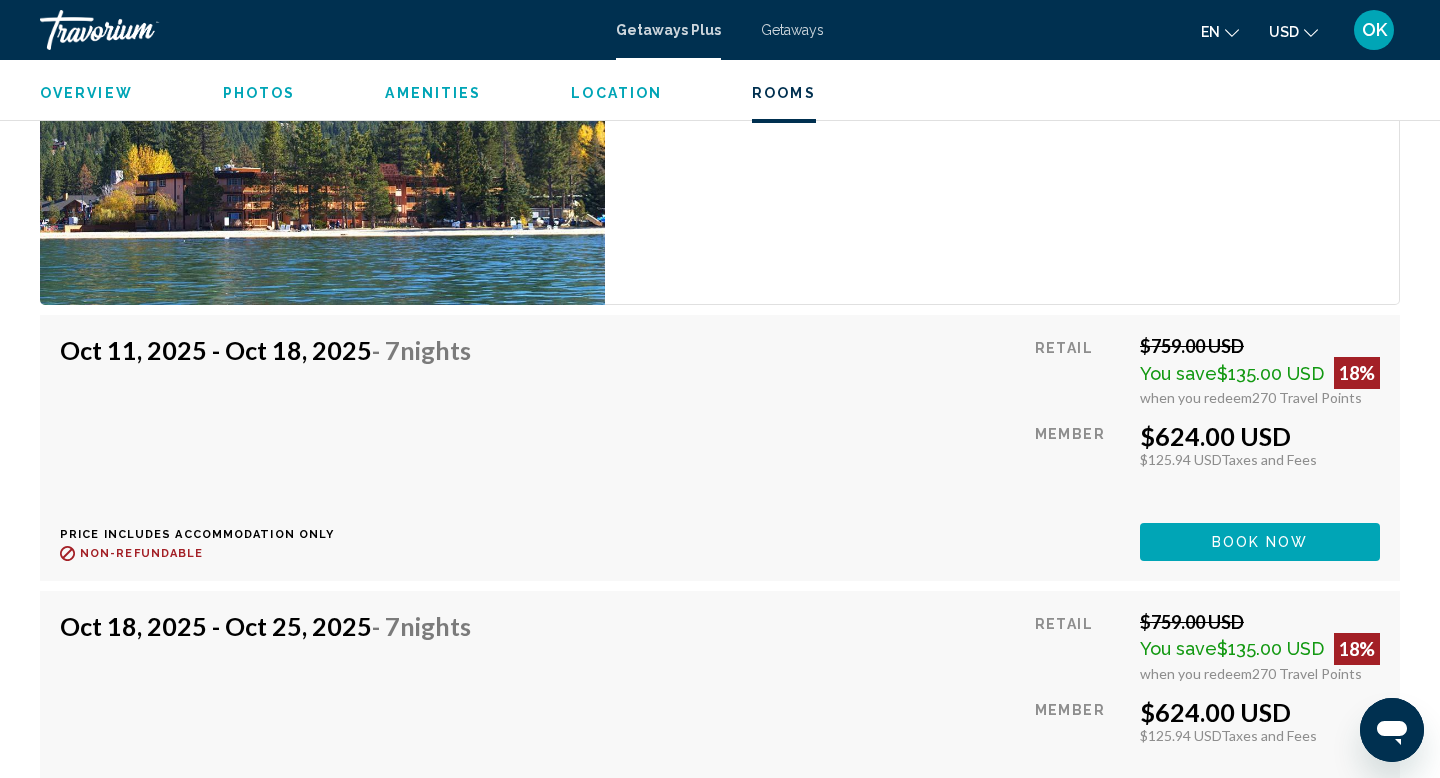scroll, scrollTop: 3439, scrollLeft: 0, axis: vertical 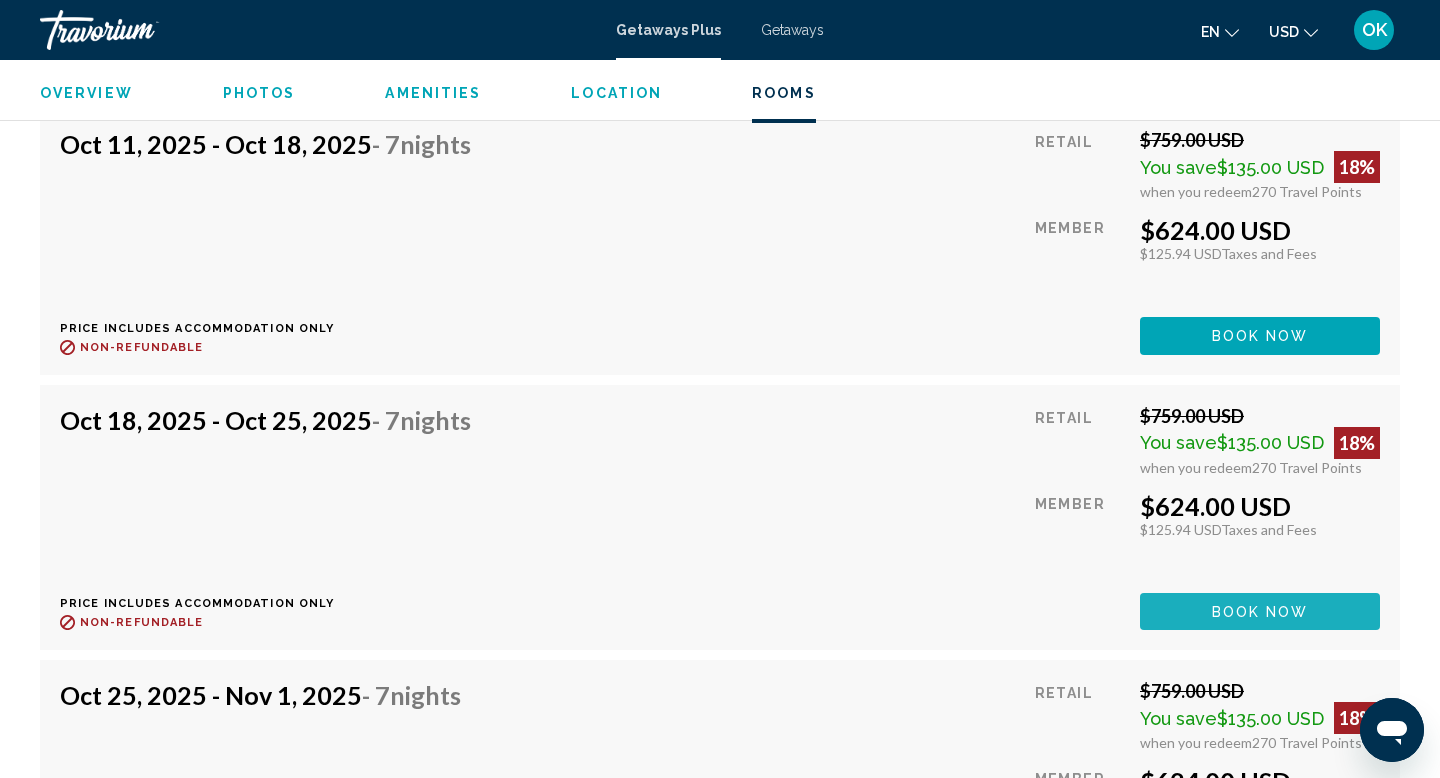 click on "Book now" at bounding box center [1260, 612] 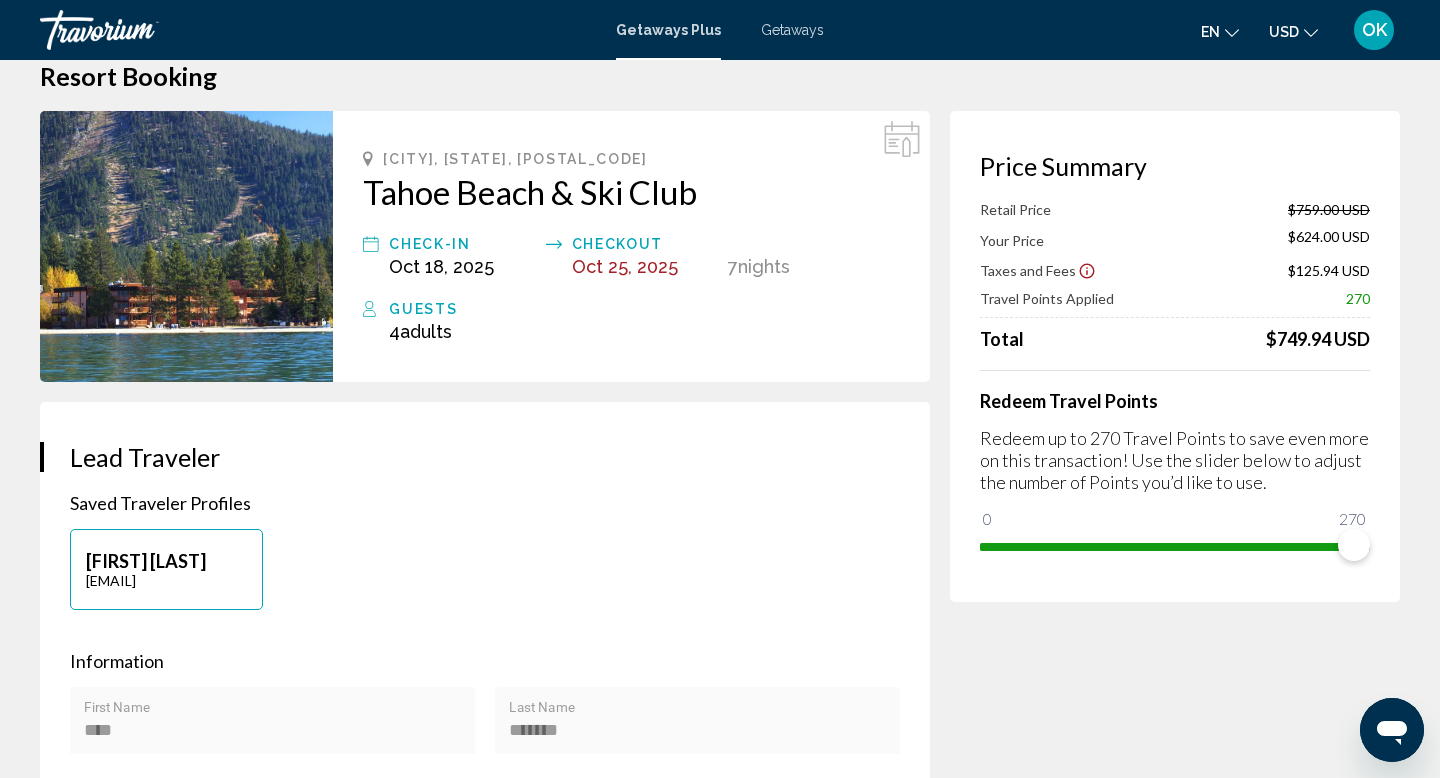 scroll, scrollTop: 0, scrollLeft: 0, axis: both 